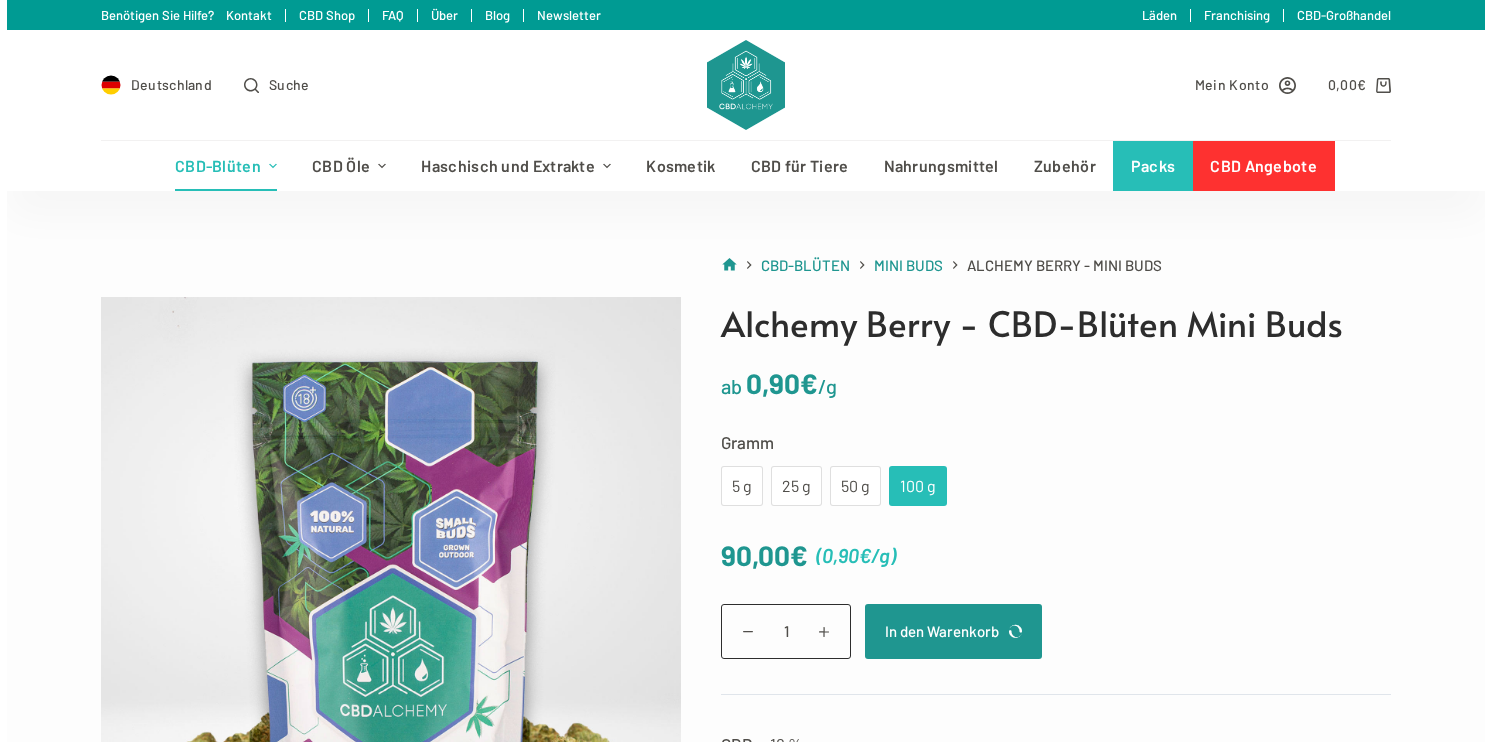 scroll, scrollTop: 0, scrollLeft: 0, axis: both 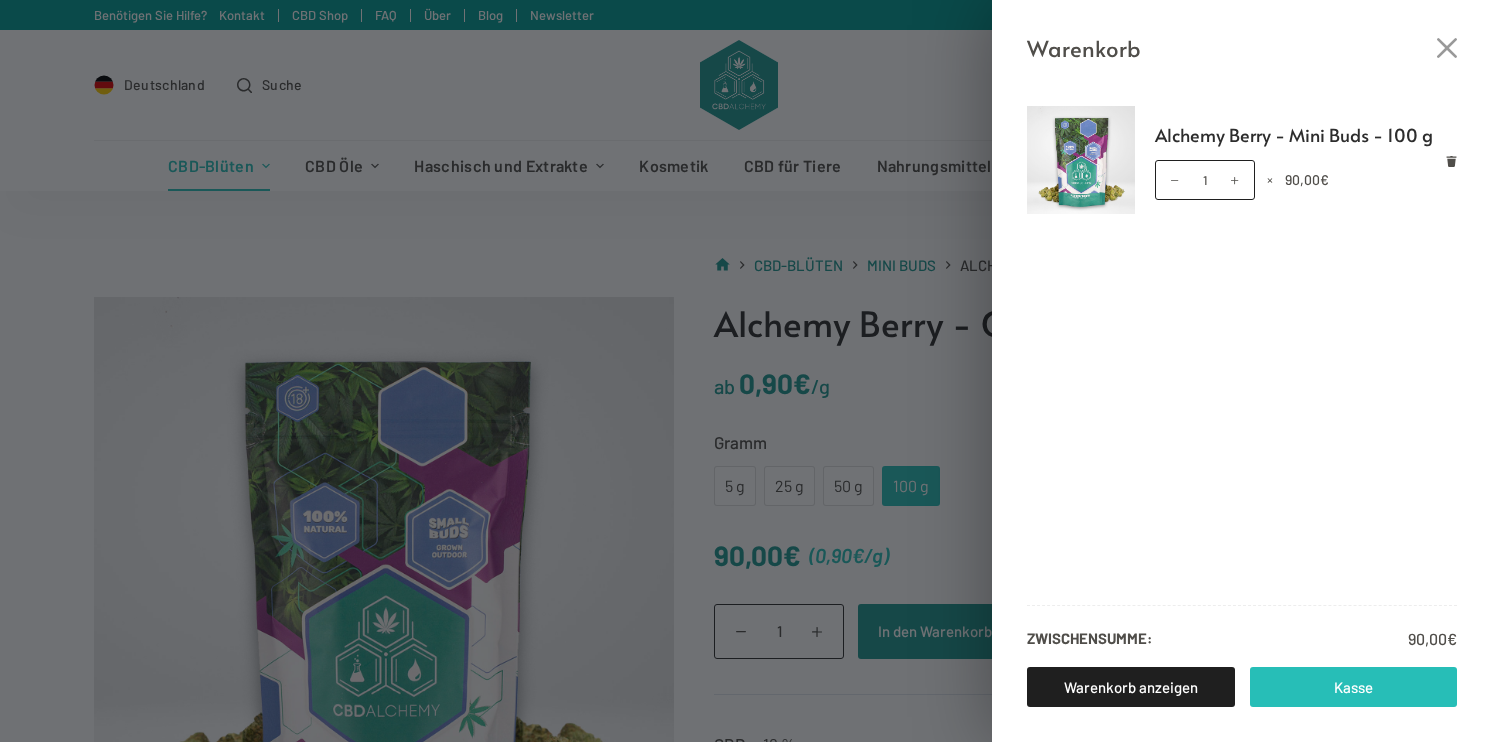 click on "Kasse" at bounding box center [1354, 687] 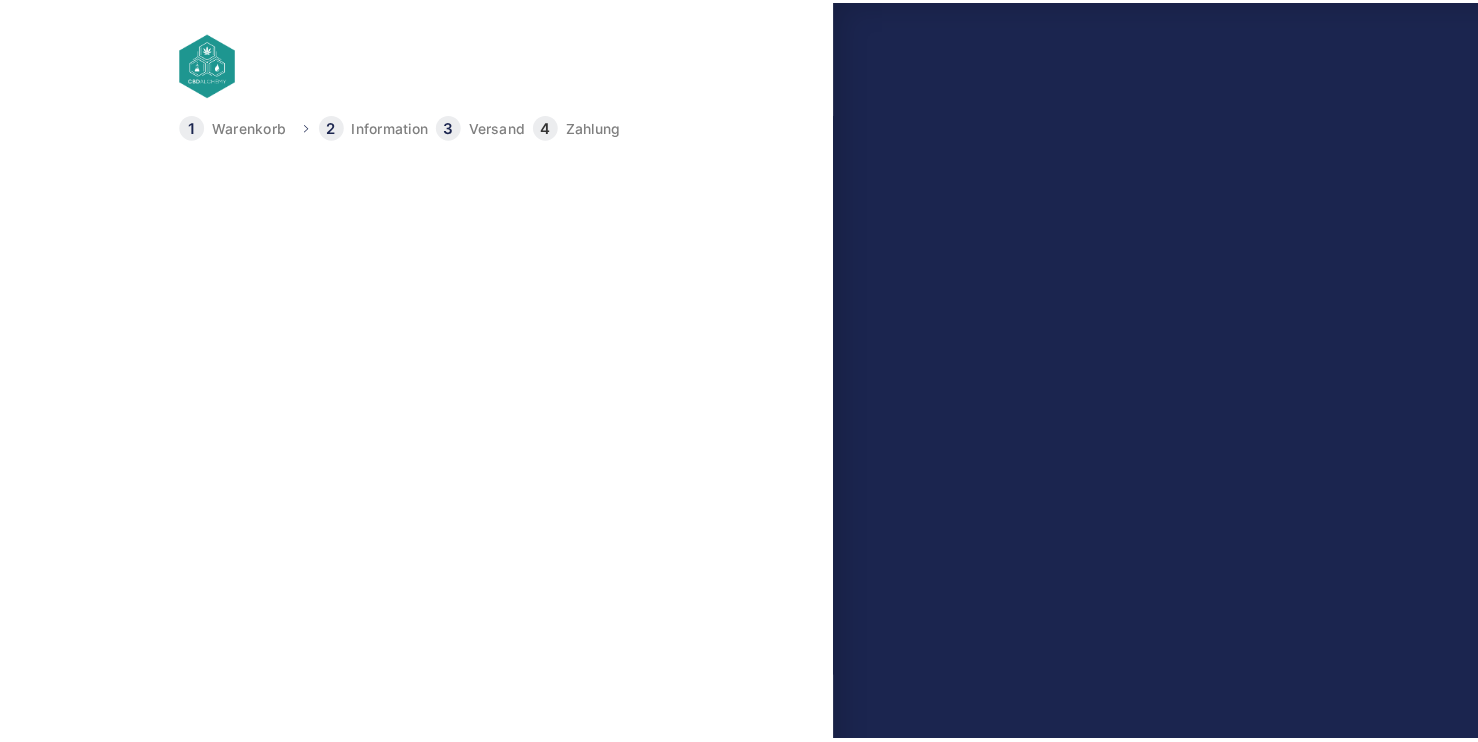 scroll, scrollTop: 0, scrollLeft: 0, axis: both 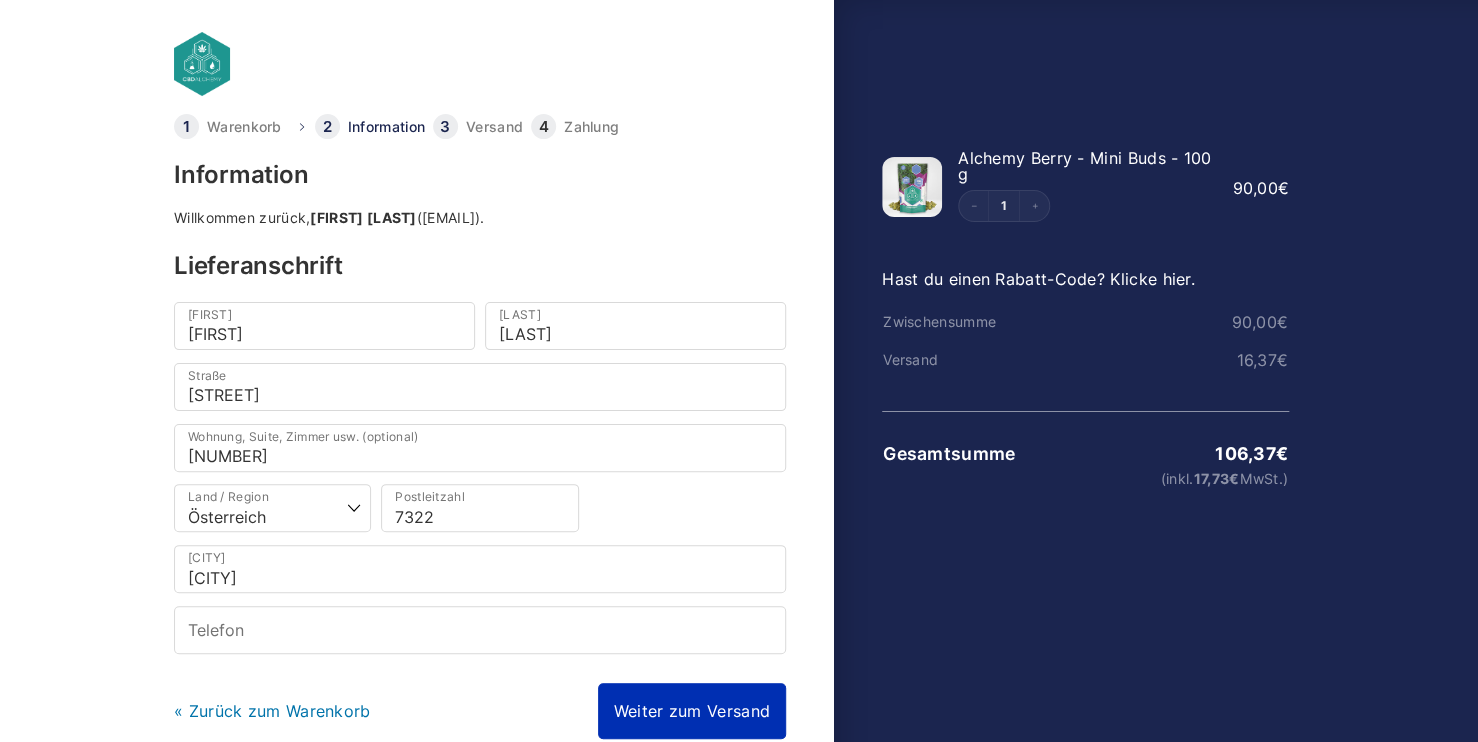 click on "Weiter zum Versand" at bounding box center (692, 711) 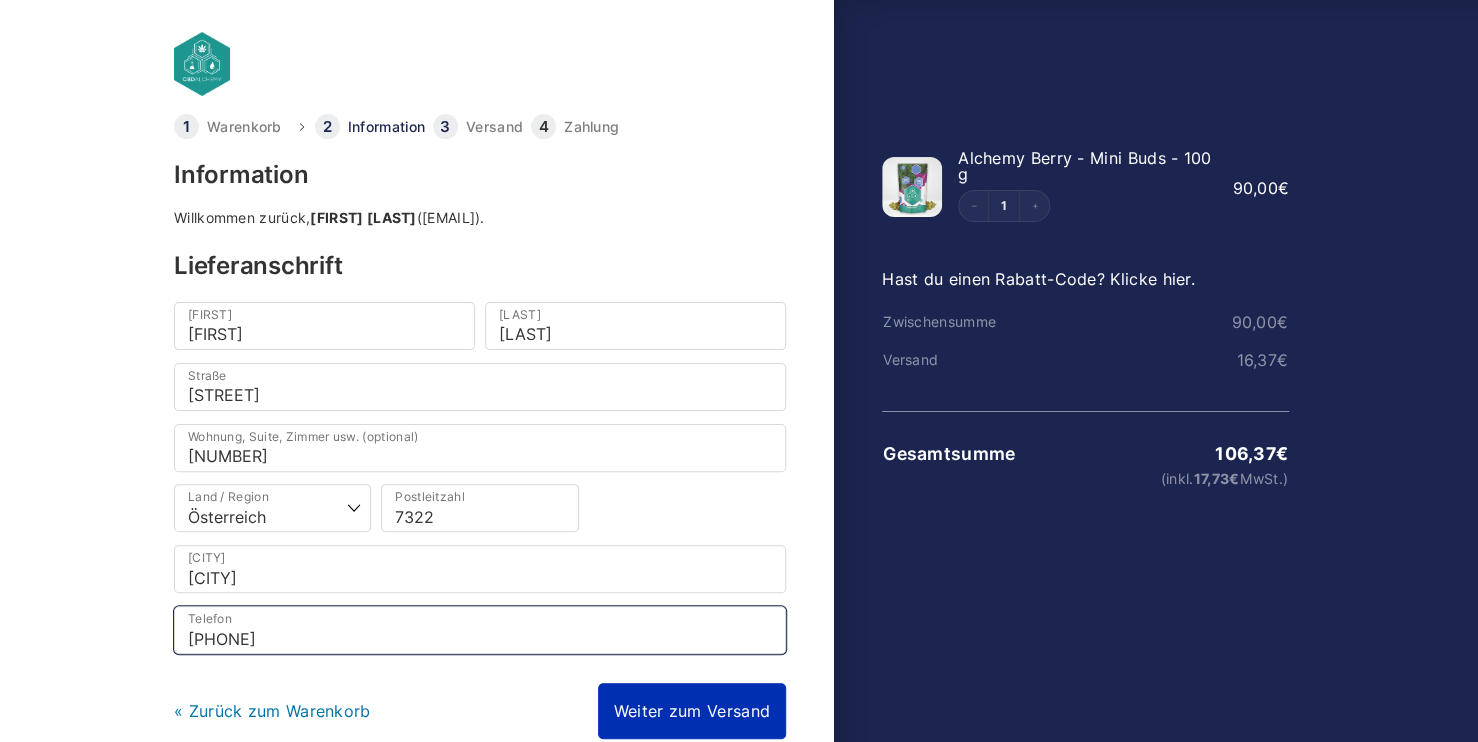 type on "[PHONE]" 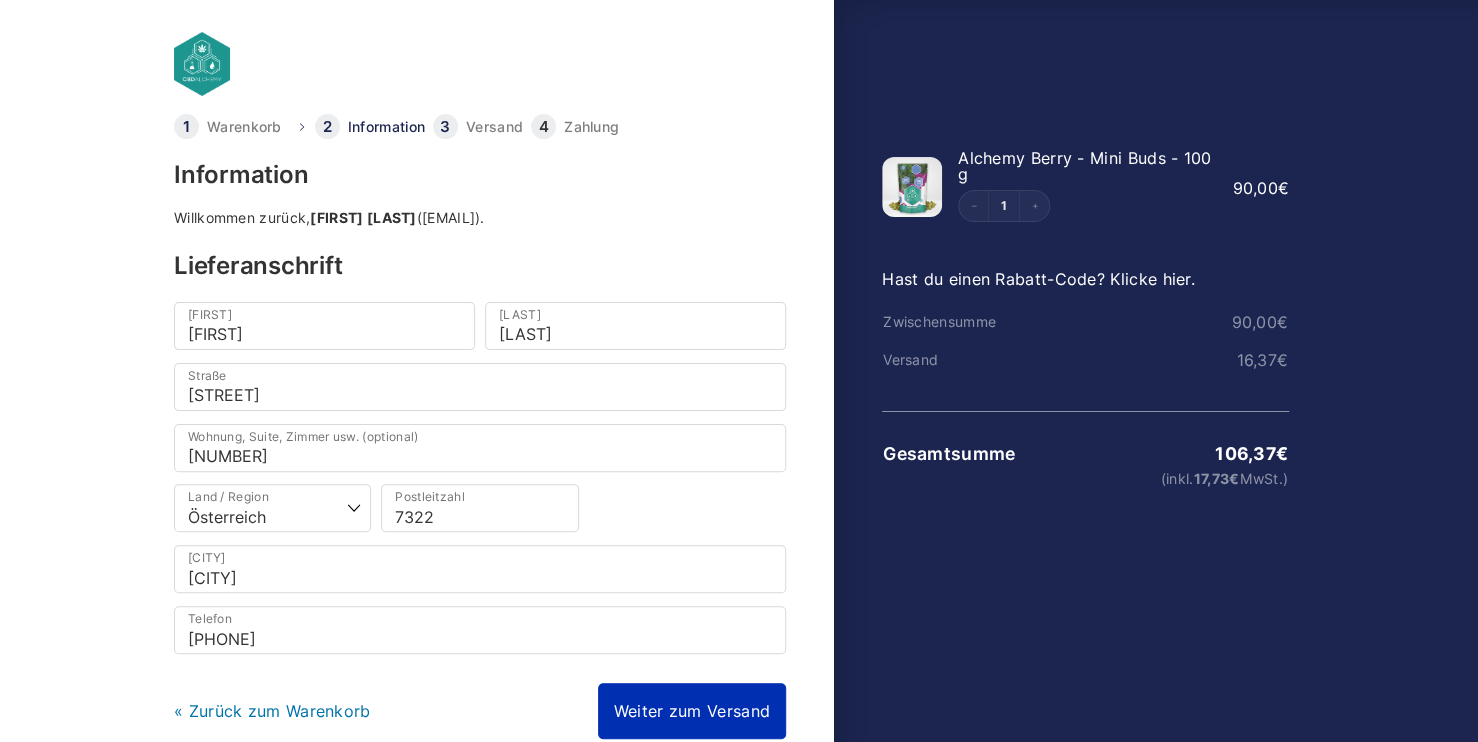 click on "Weiter zum Versand" at bounding box center (692, 711) 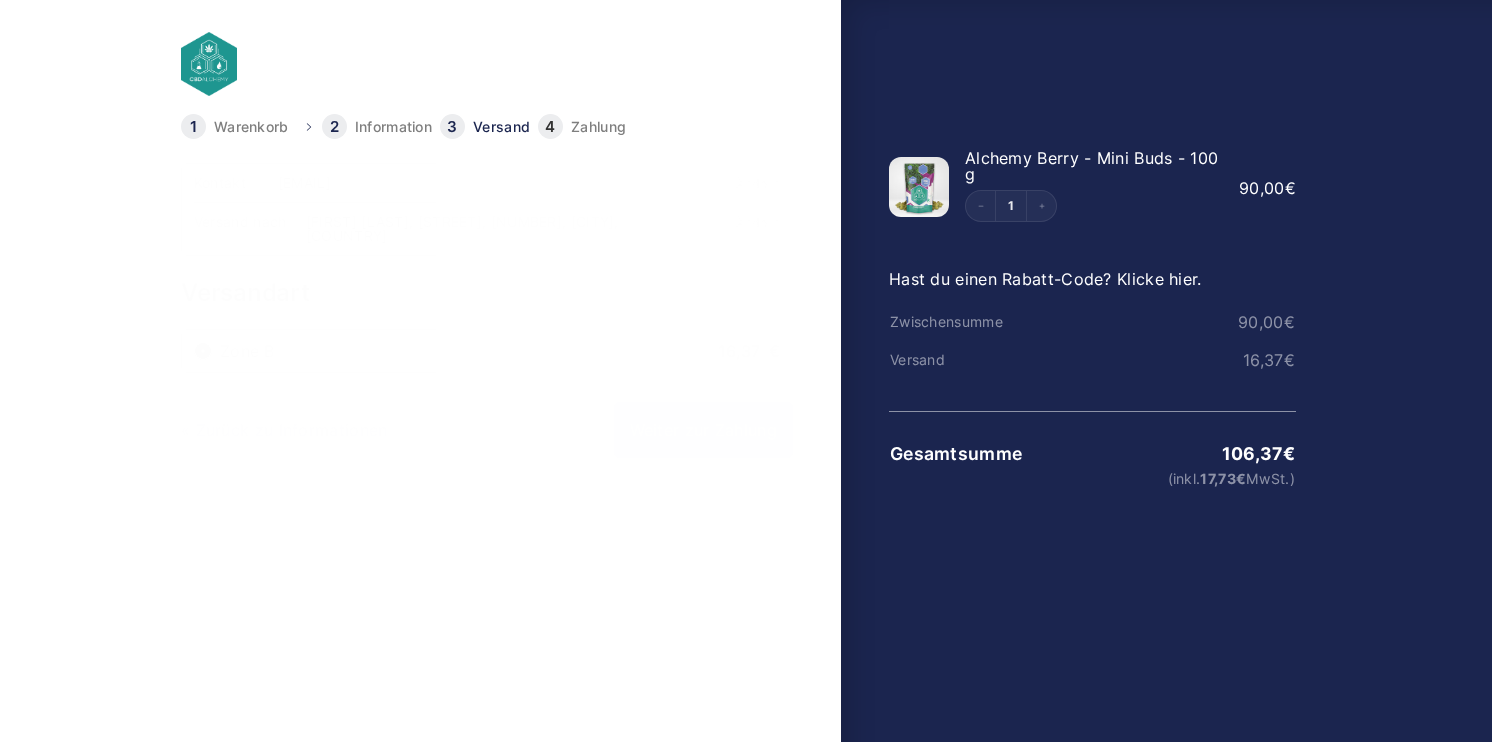 click on "Weiter zur Zahlung" at bounding box center [703, 430] 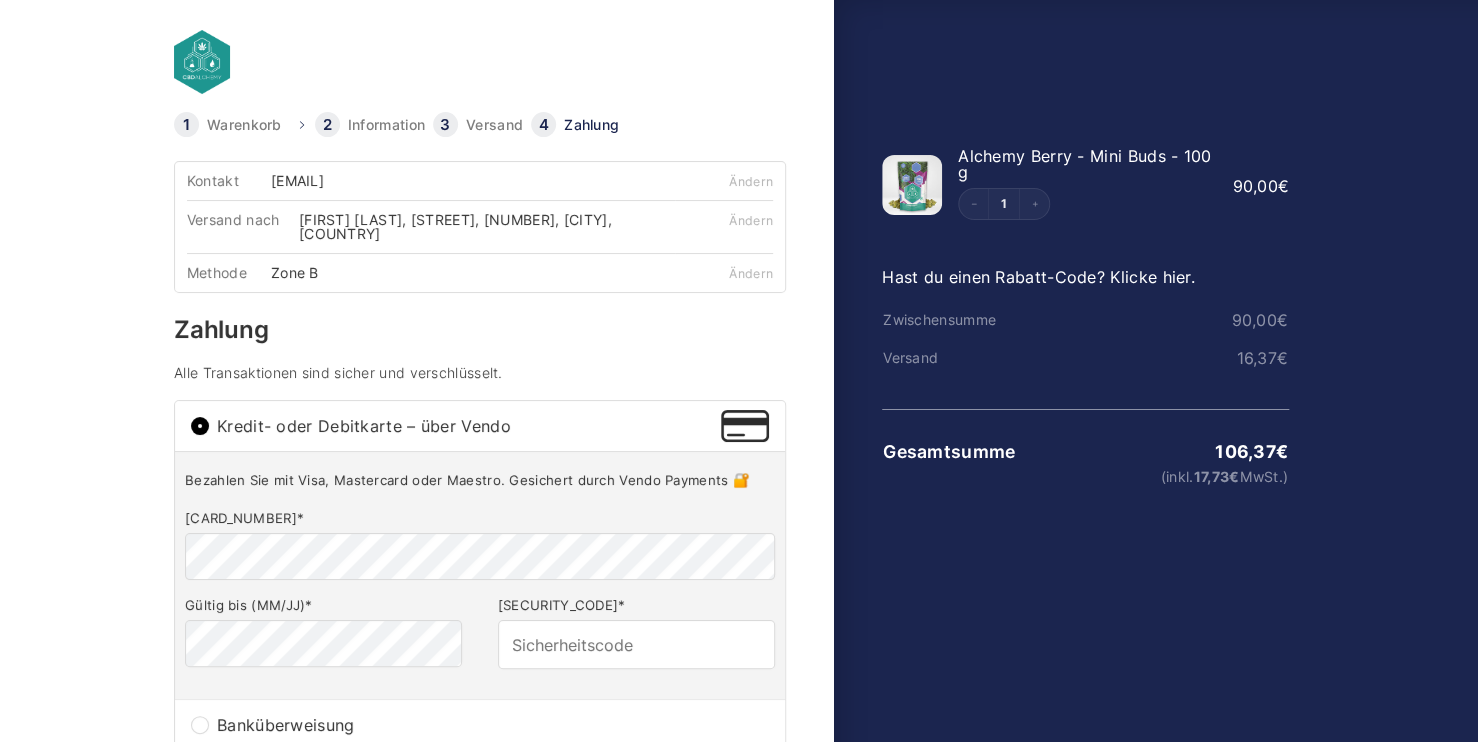 scroll, scrollTop: 0, scrollLeft: 0, axis: both 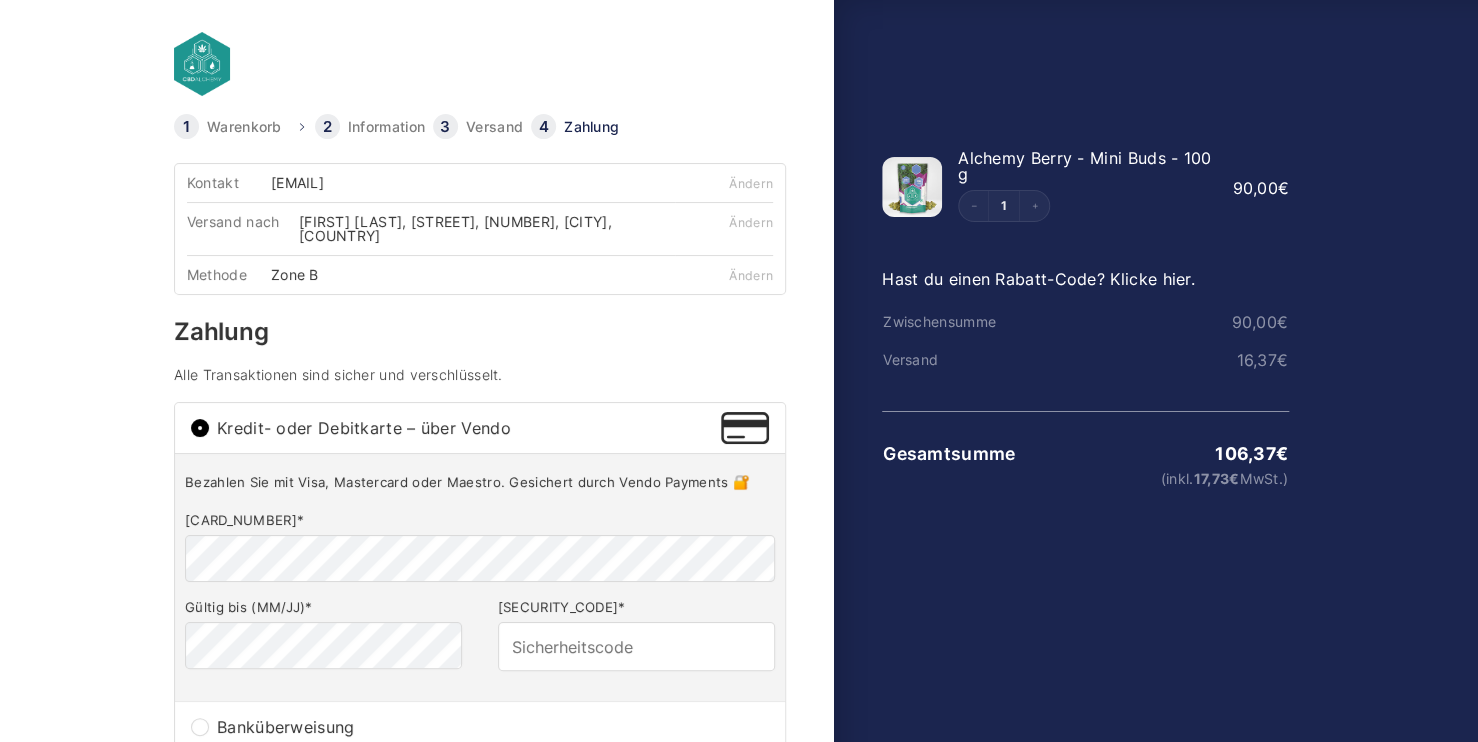 click on "Warenkorb" at bounding box center (244, 127) 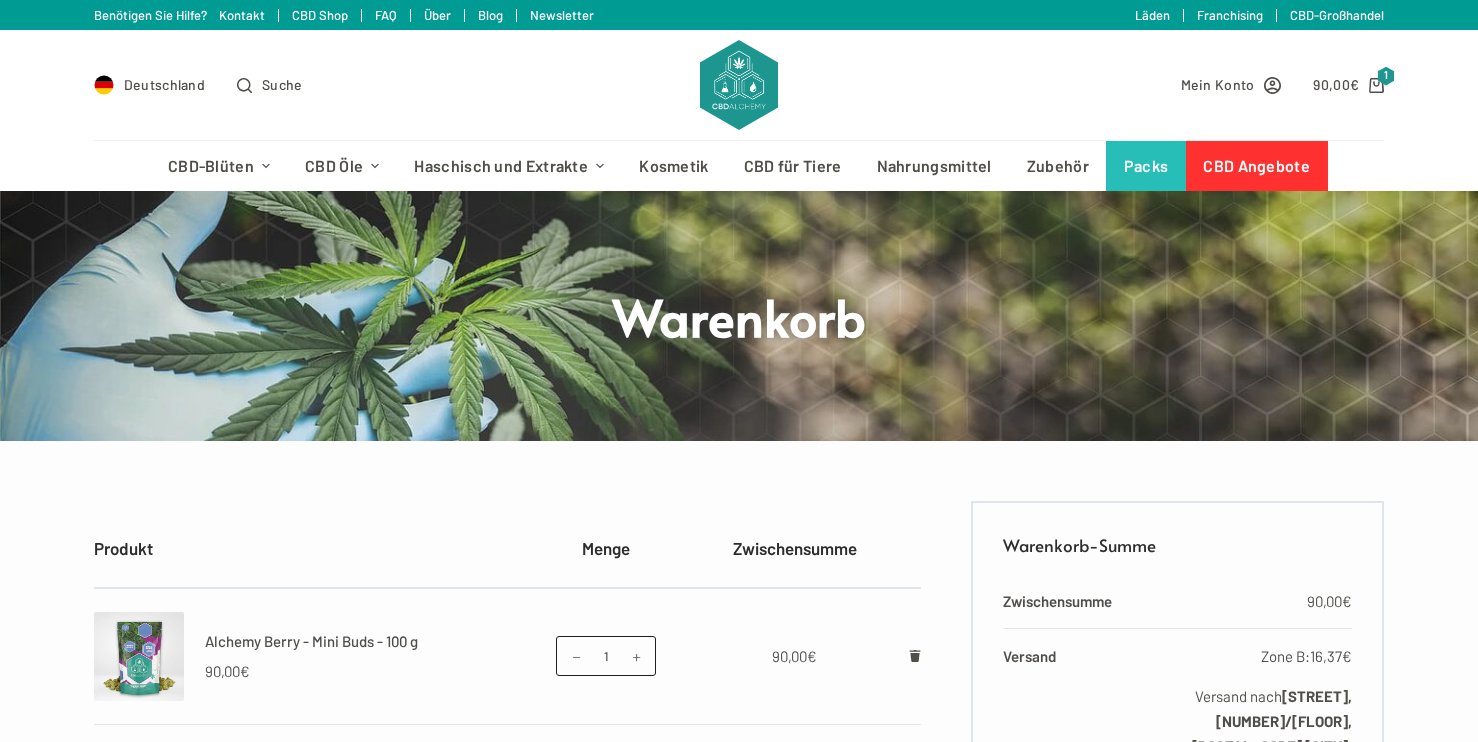 scroll, scrollTop: 0, scrollLeft: 0, axis: both 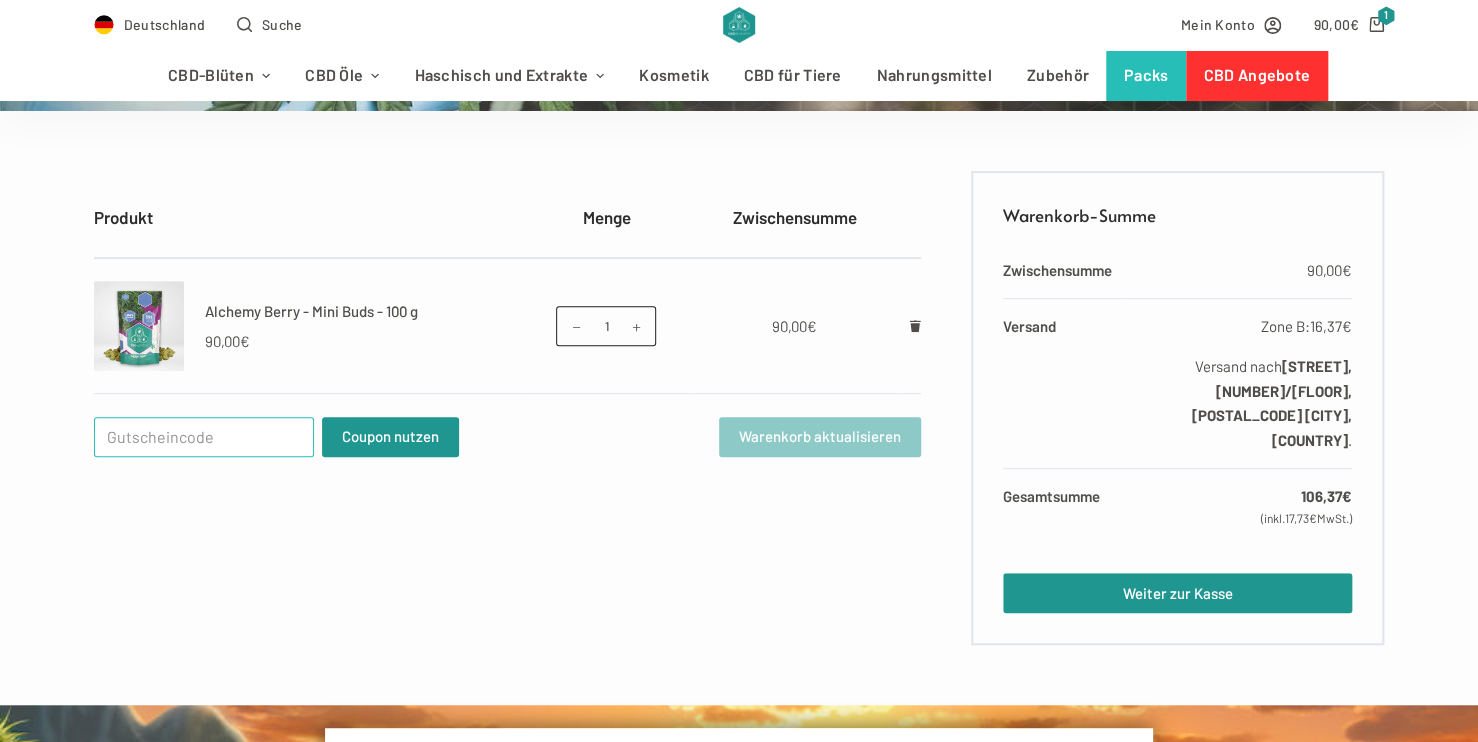 click on "Gutschein:" at bounding box center [204, 437] 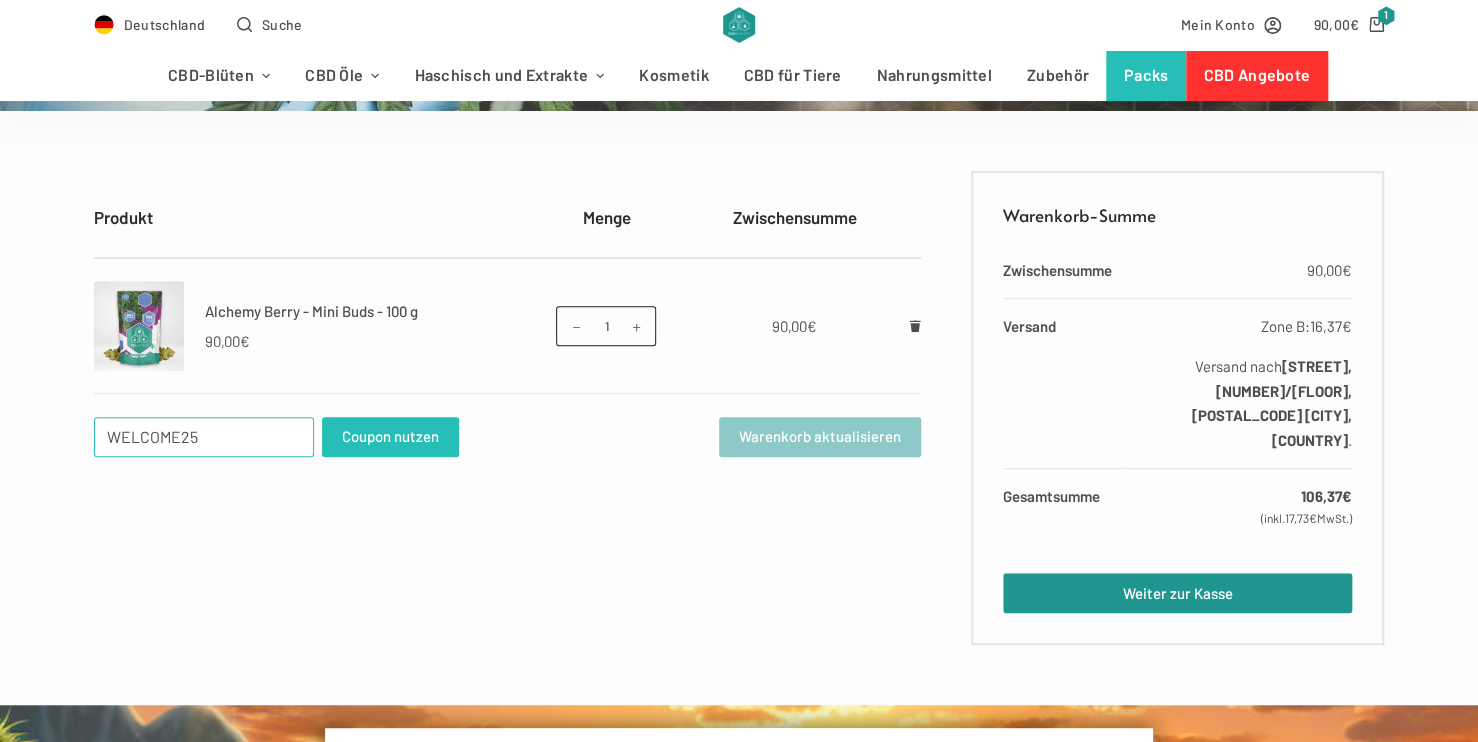 type on "WELCOME25" 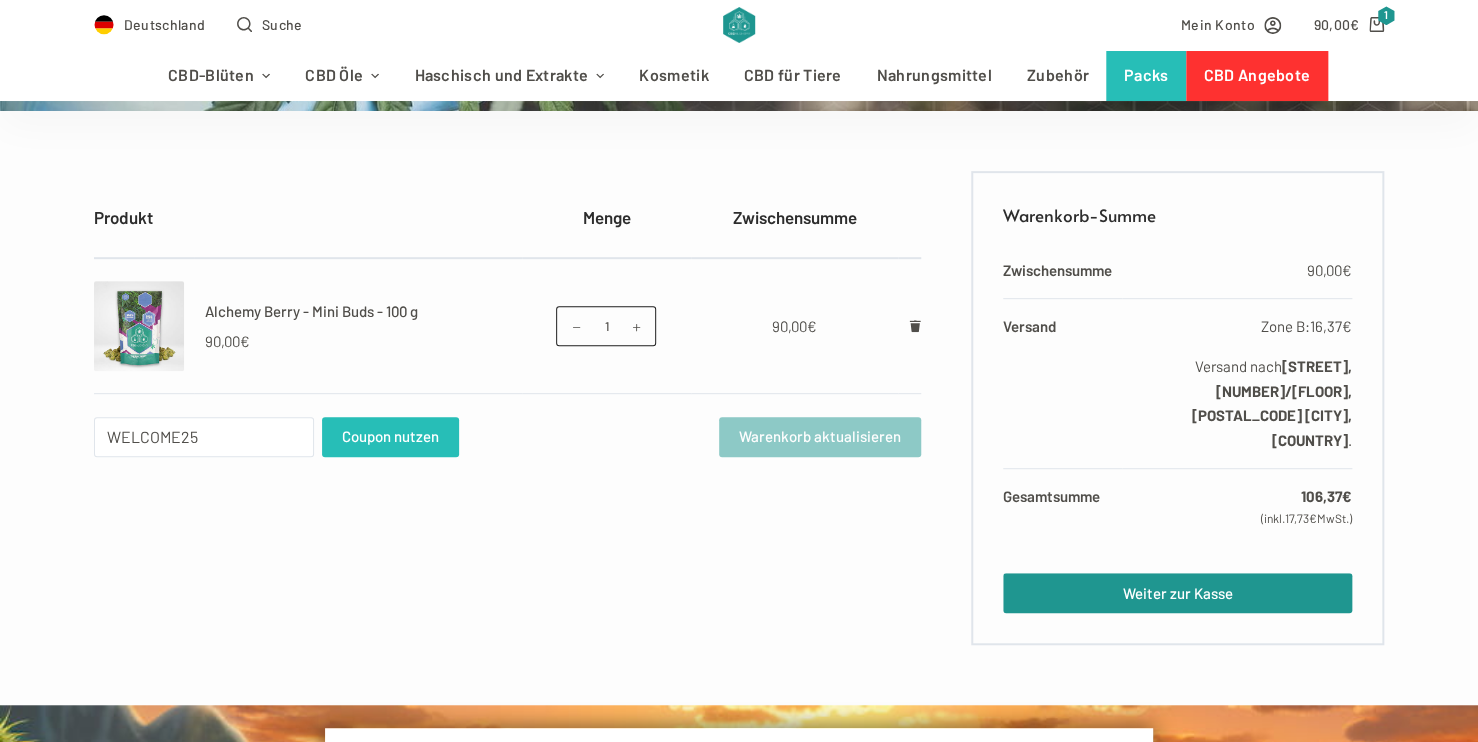 click on "Coupon nutzen" at bounding box center (390, 437) 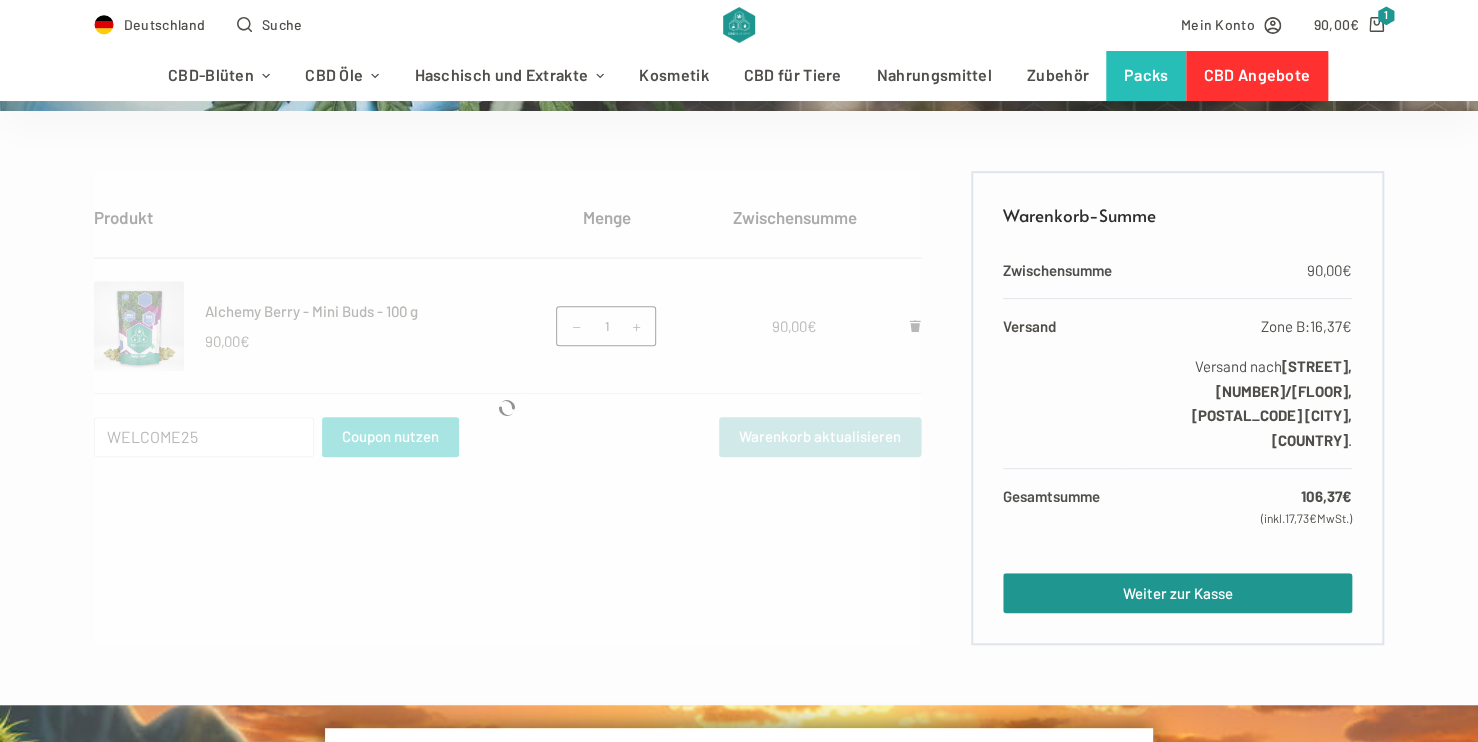 type 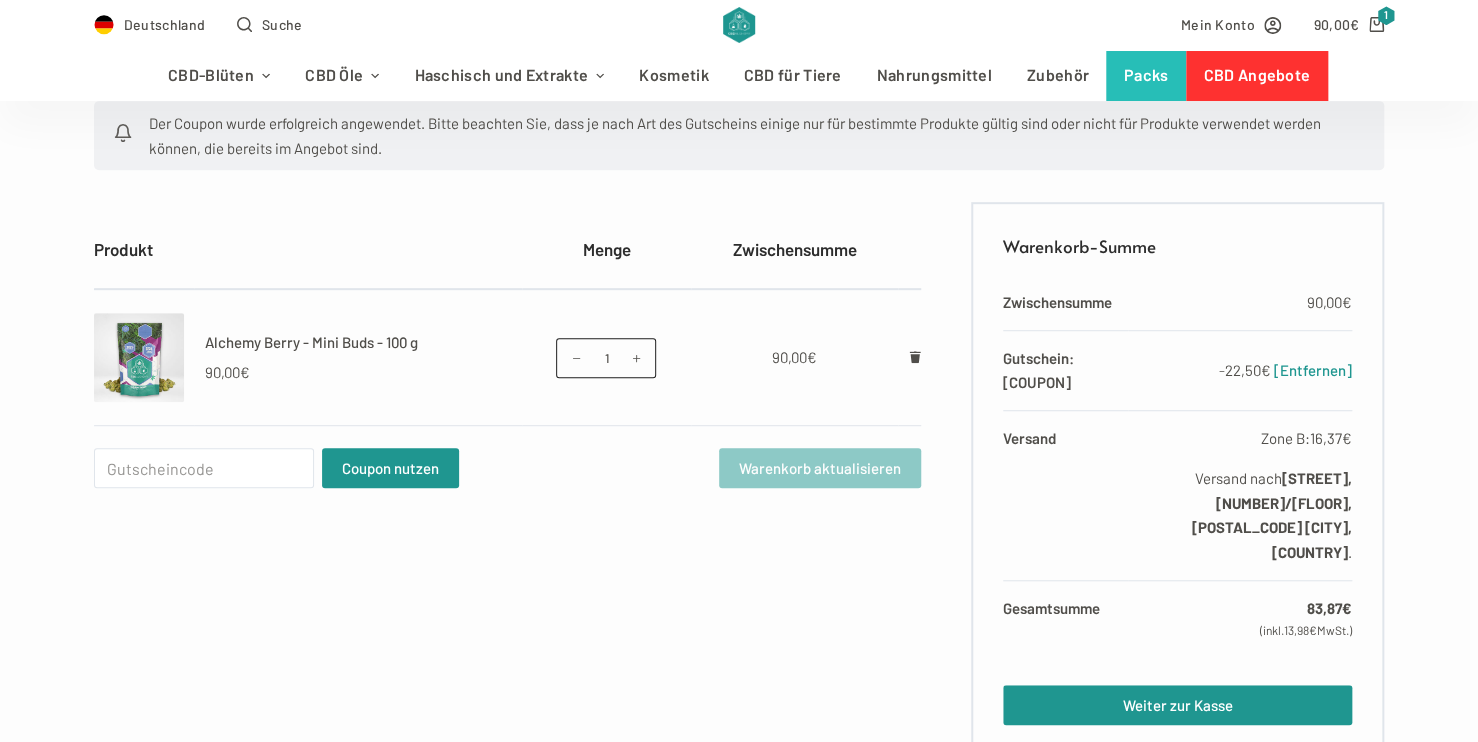 scroll, scrollTop: 400, scrollLeft: 0, axis: vertical 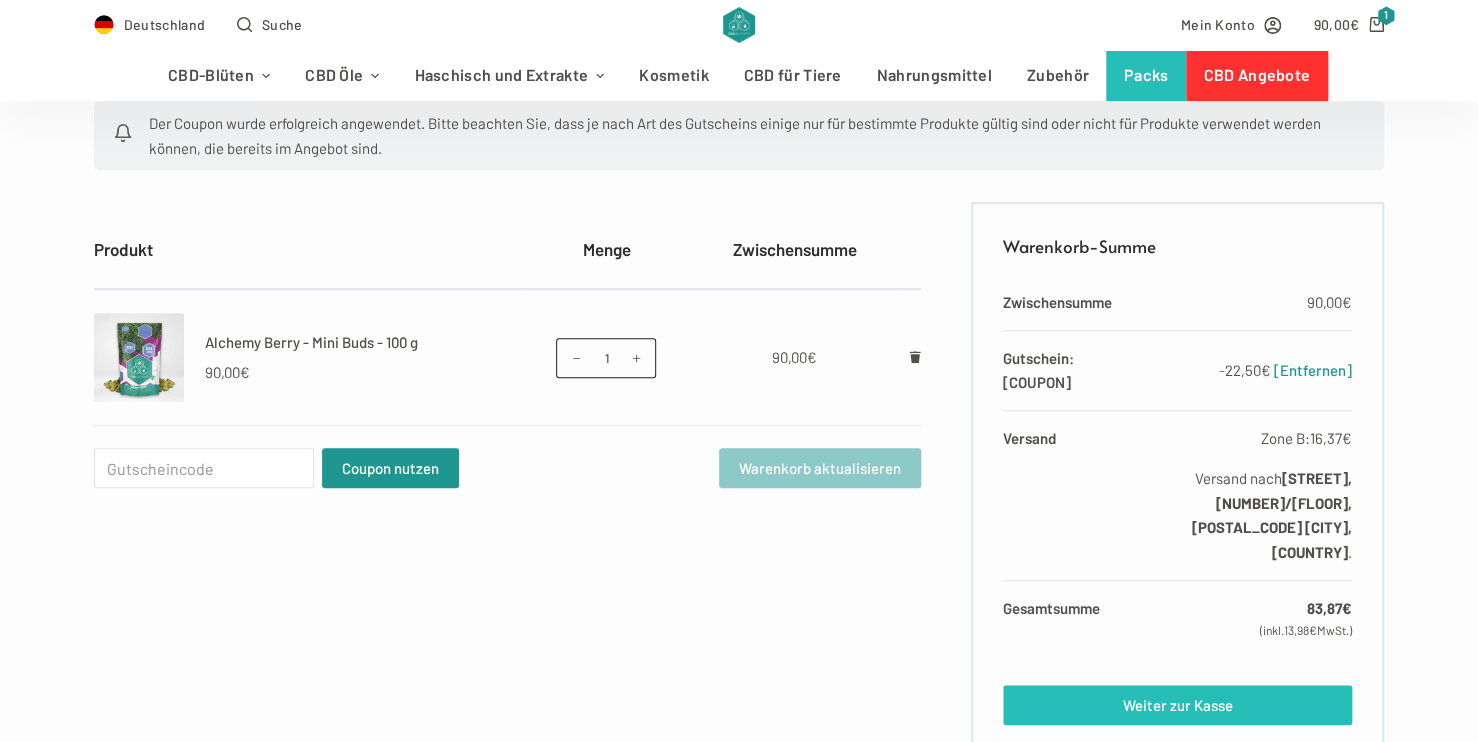 click on "Weiter zur Kasse" at bounding box center (1177, 705) 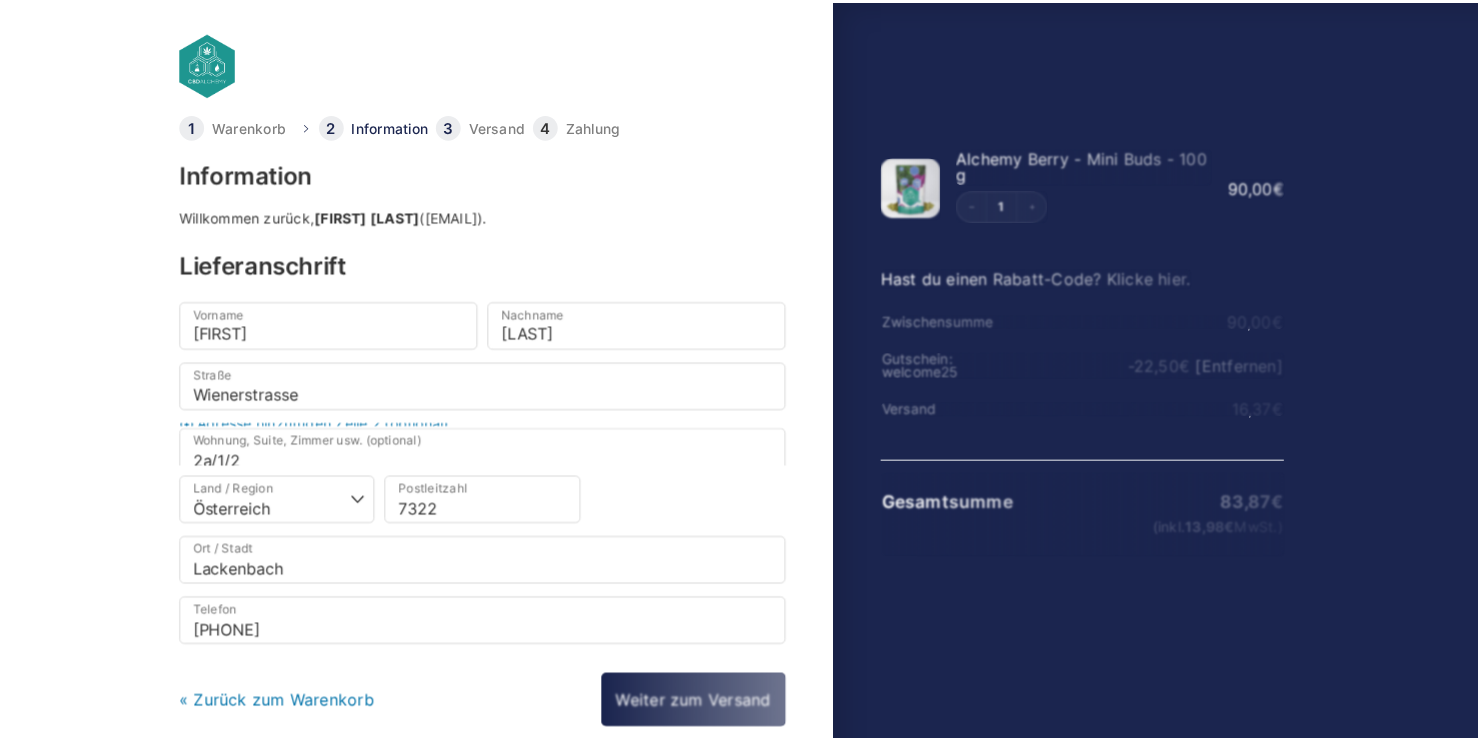 scroll, scrollTop: 0, scrollLeft: 0, axis: both 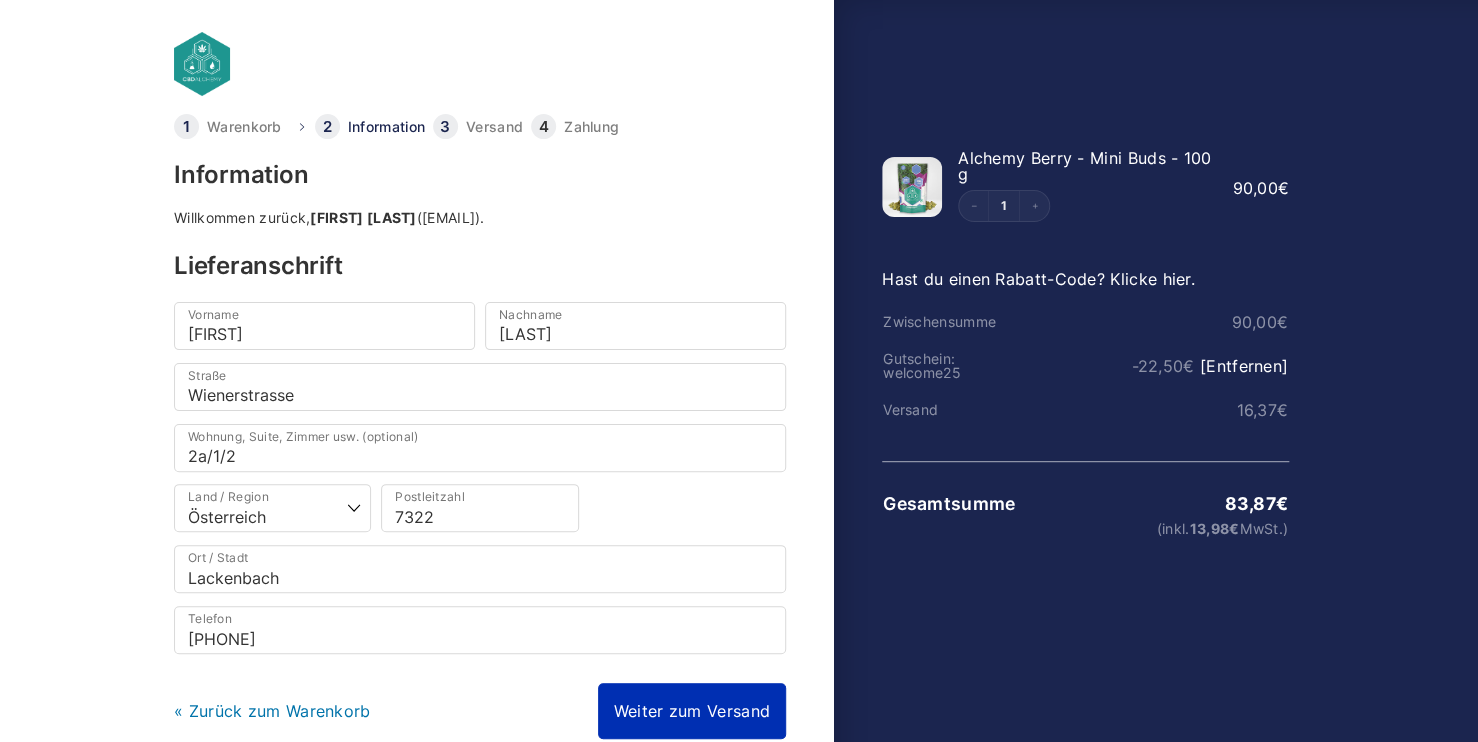 click on "Weiter zum Versand" at bounding box center [692, 711] 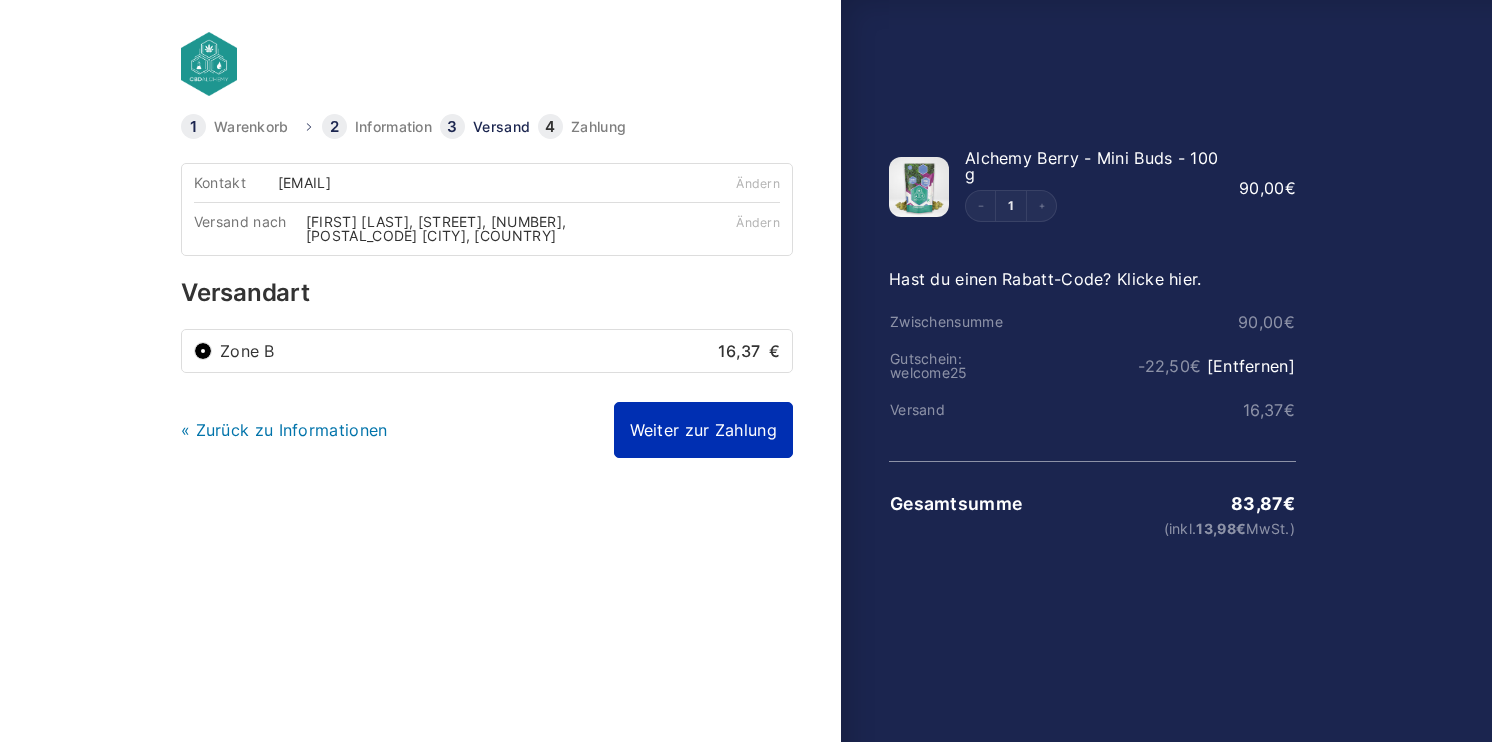 click on "Weiter zur Zahlung" at bounding box center [703, 430] 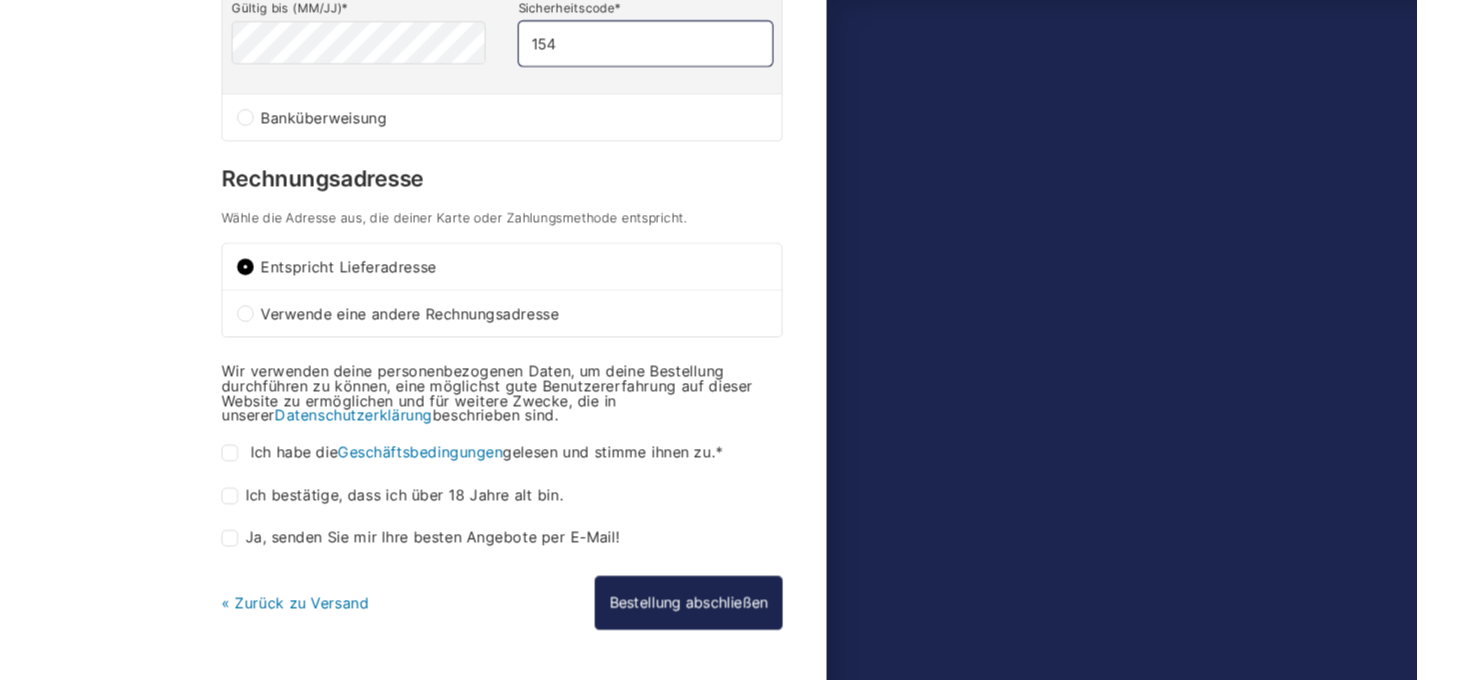 scroll, scrollTop: 656, scrollLeft: 0, axis: vertical 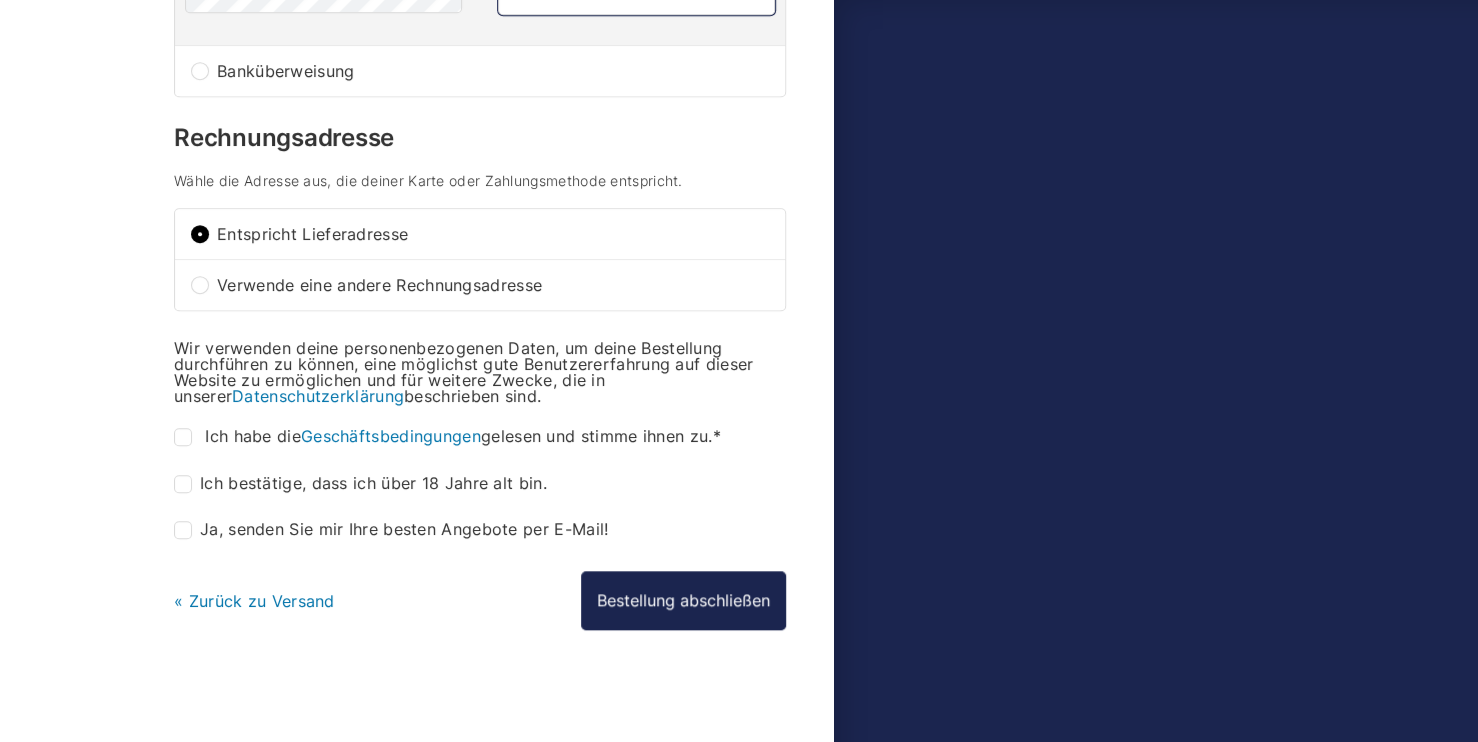 type on "154" 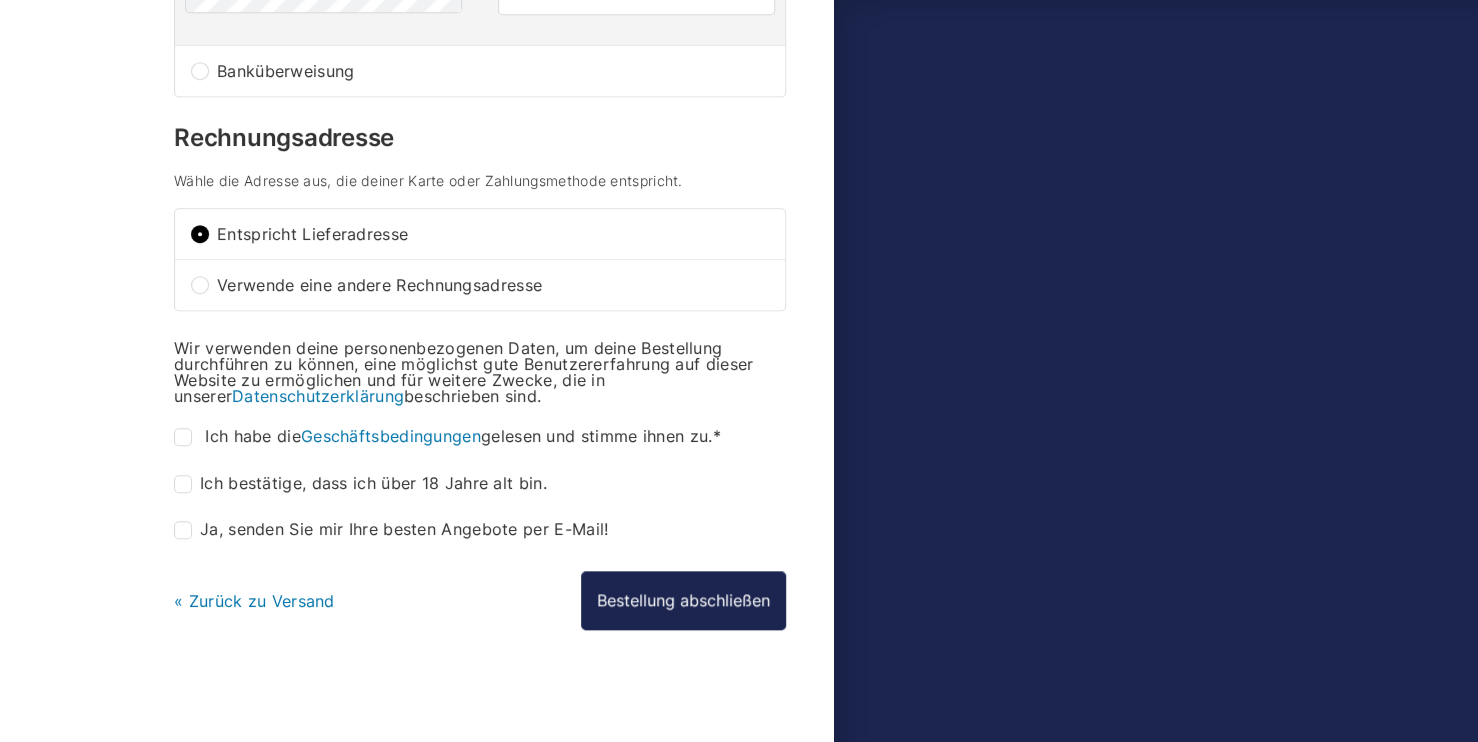 click on "Ich habe die  Geschäftsbedingungen  gelesen und stimme ihnen zu." at bounding box center (463, 436) 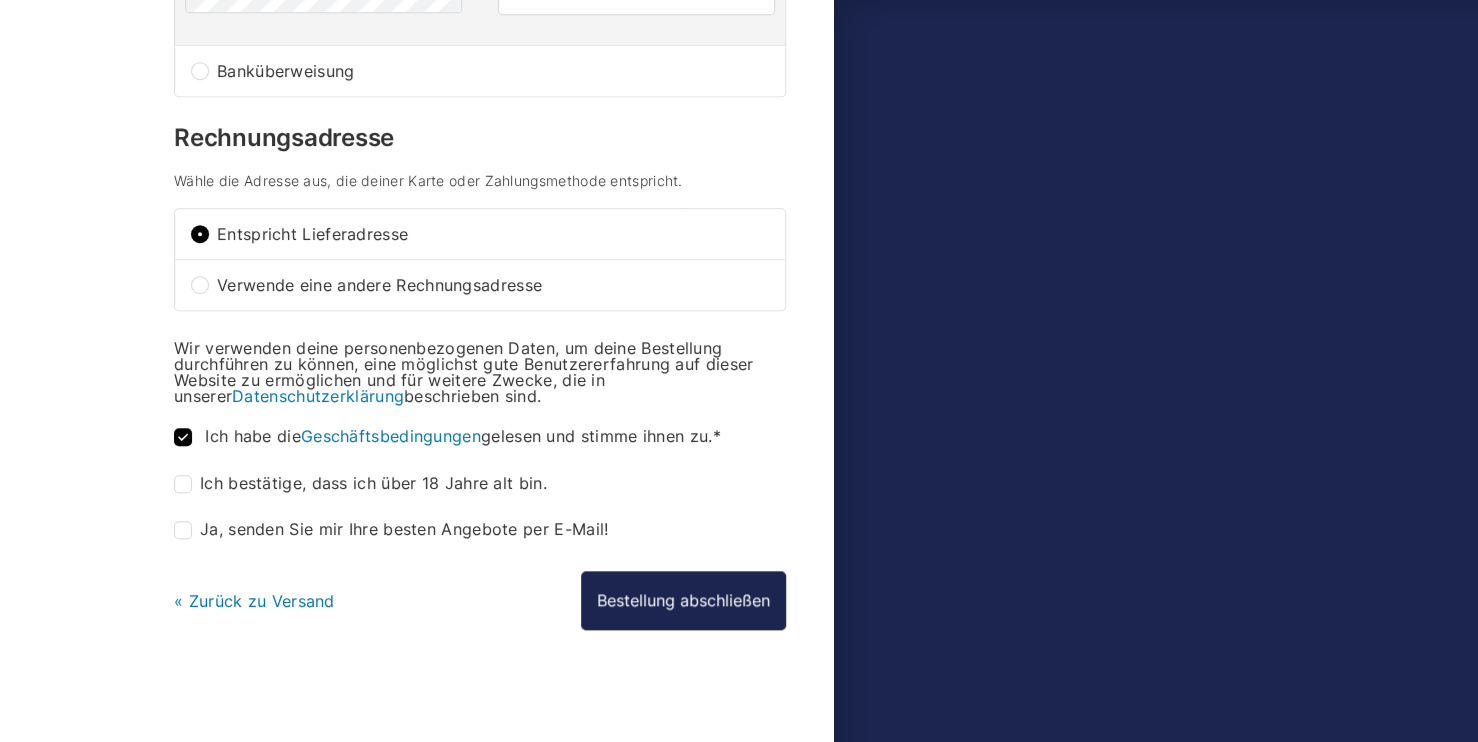 click on "Ich bestätige, dass ich über 18 Jahre alt bin. *" at bounding box center [360, 484] 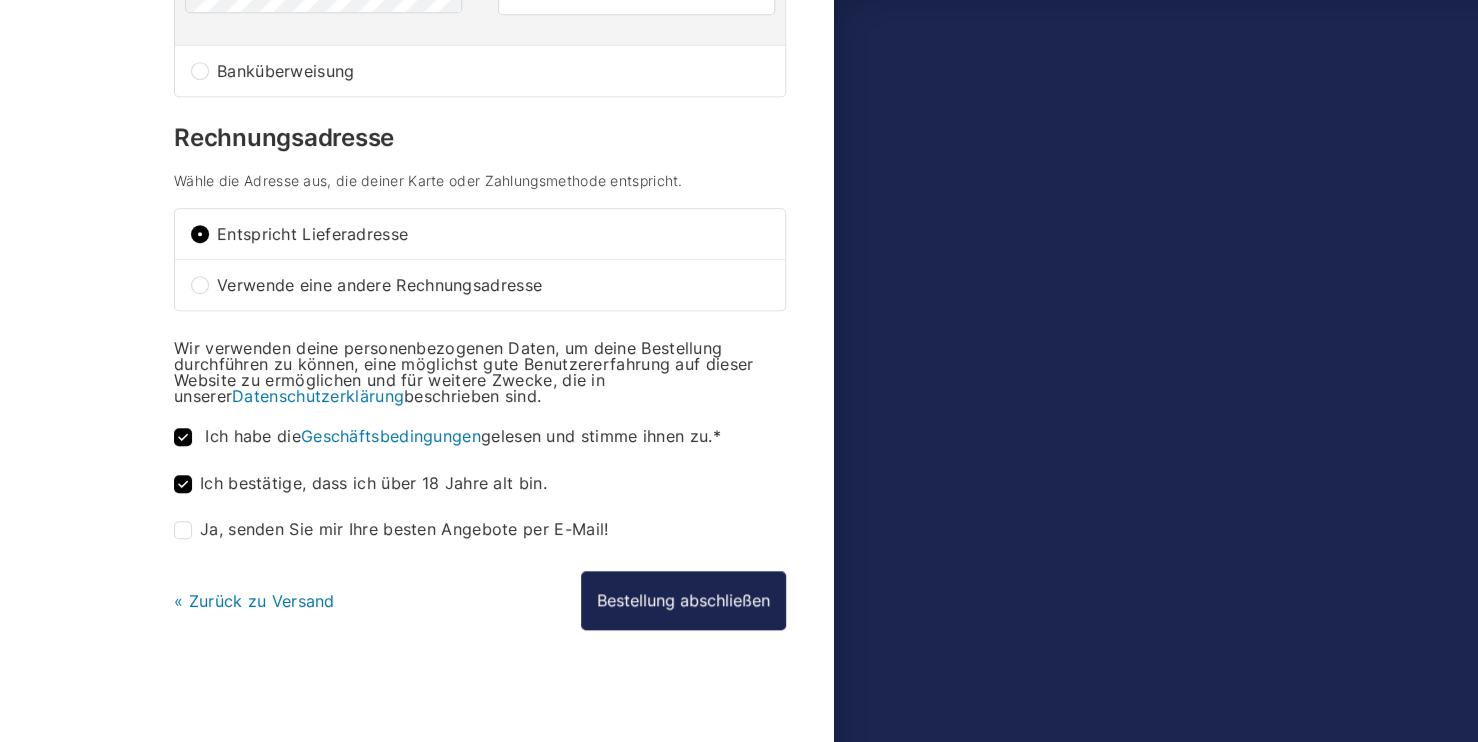 click on "Ja, senden Sie mir Ihre besten Angebote per E-Mail!  (optional)" at bounding box center [391, 530] 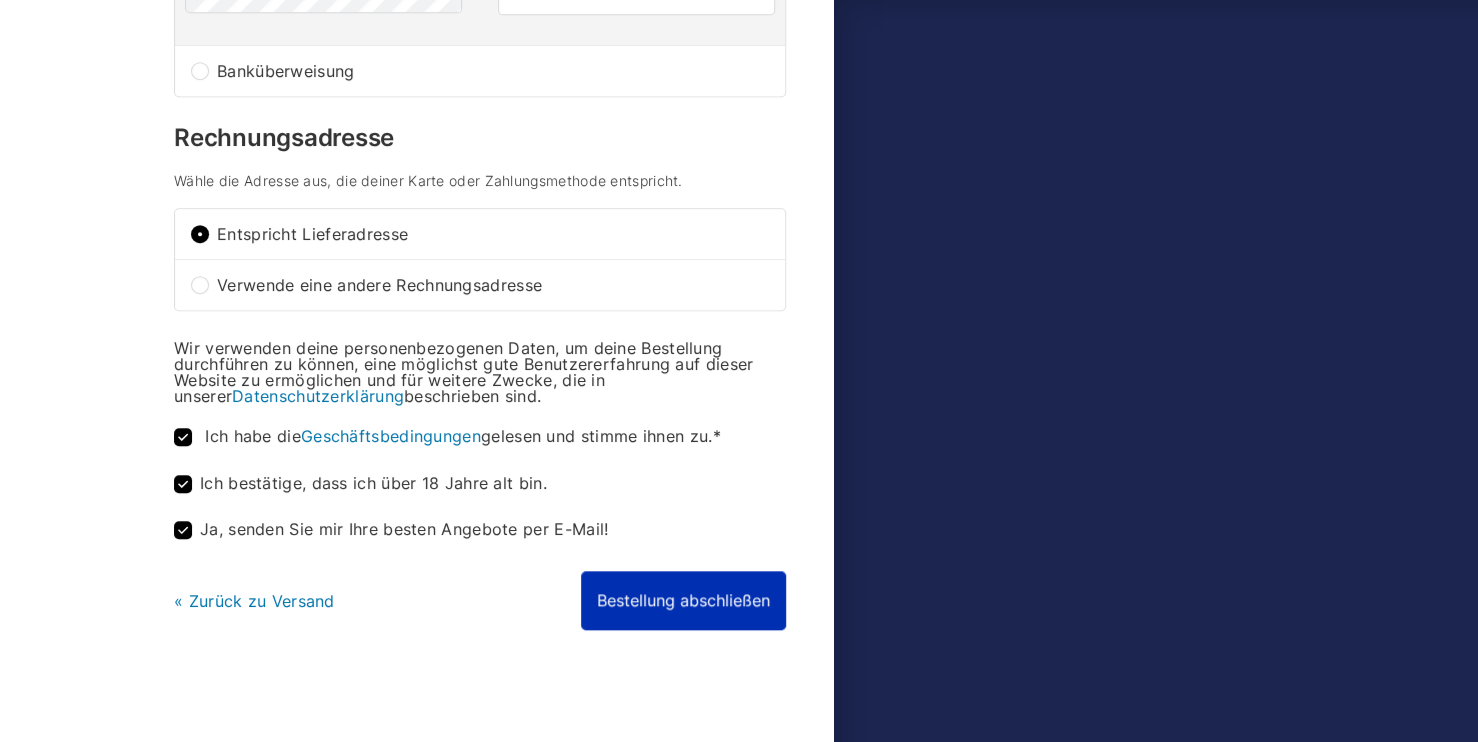 click on "Bestellung abschließen" at bounding box center (683, 600) 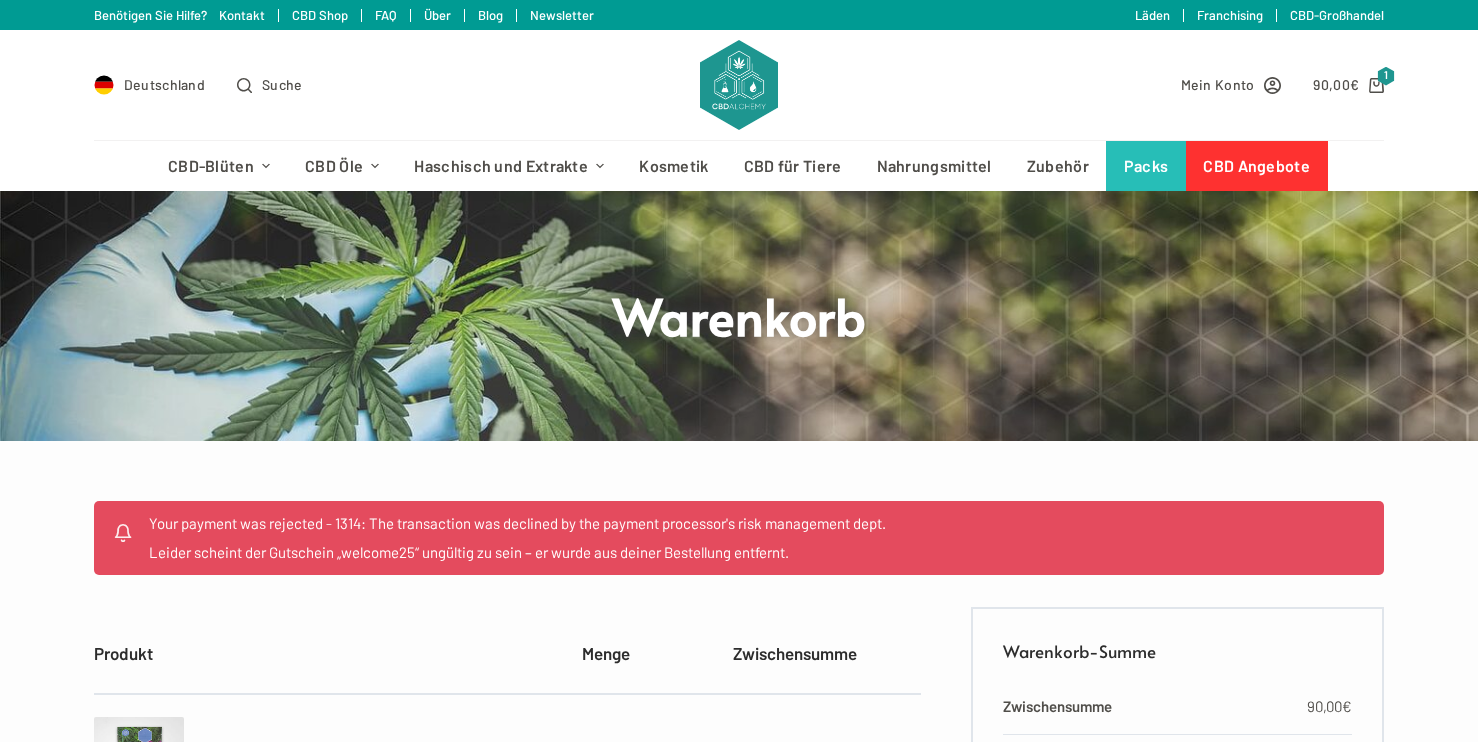 scroll, scrollTop: 0, scrollLeft: 0, axis: both 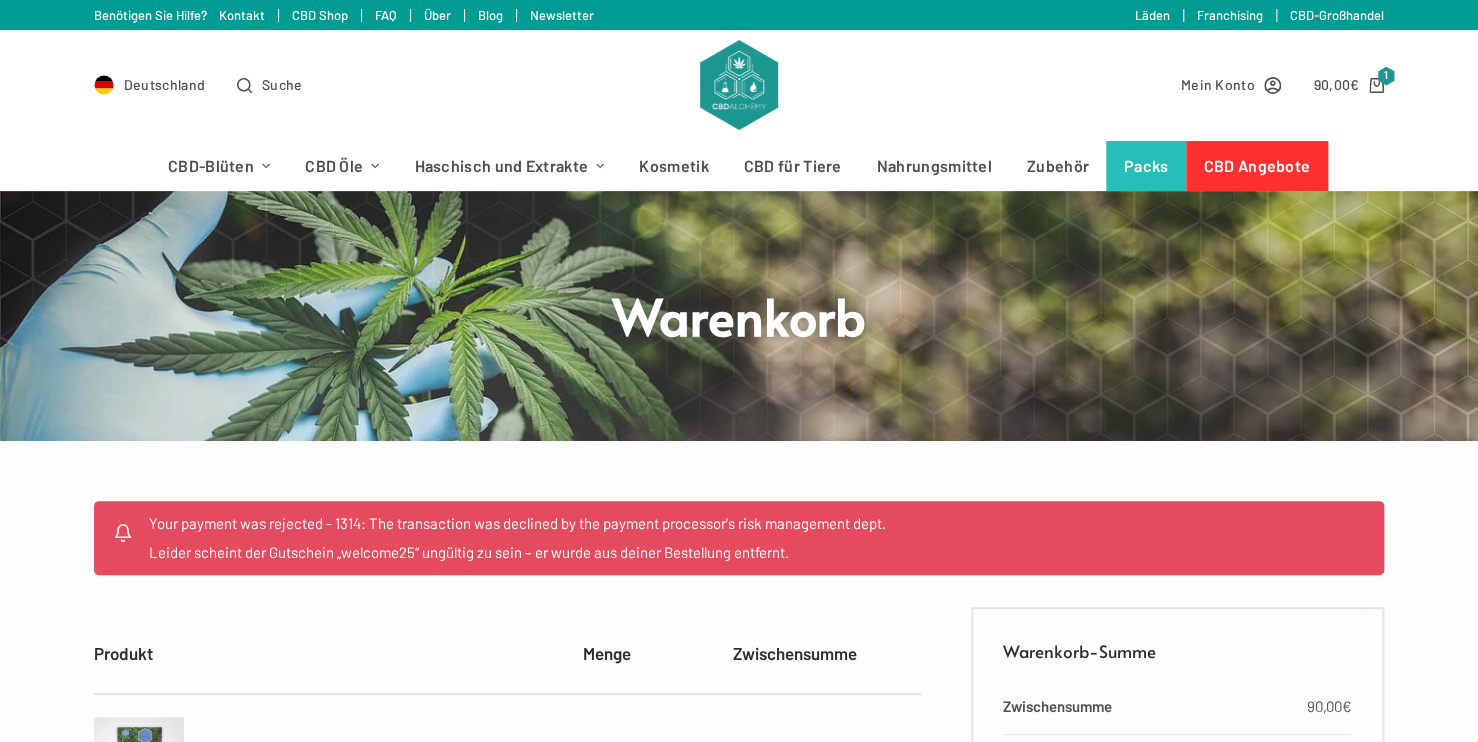 click on "Benötigen Sie Hilfe?    Kontakt
CBD Shop
FAQ
Über
Blog
Newsletter
Läden
Franchising
CBD-Großhandel" at bounding box center [739, 15] 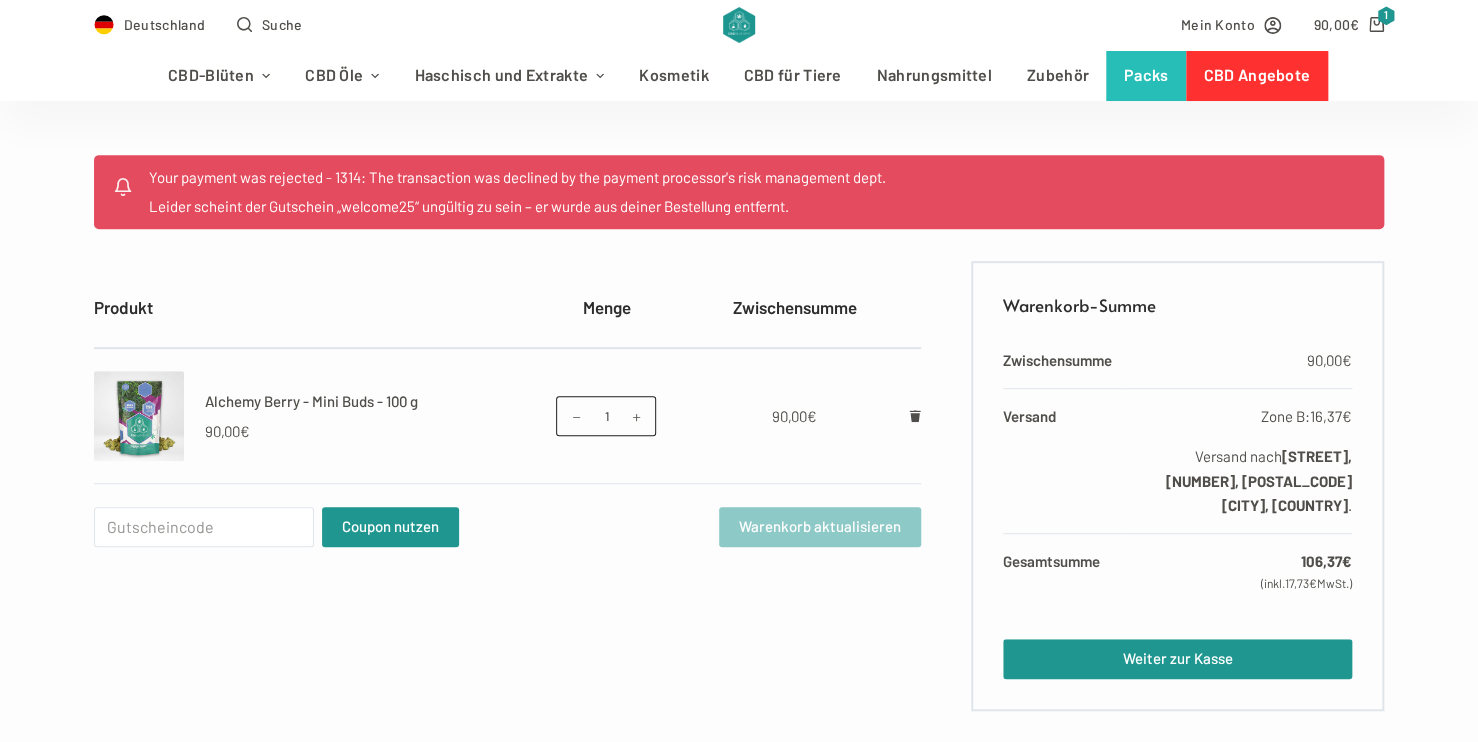 scroll, scrollTop: 275, scrollLeft: 0, axis: vertical 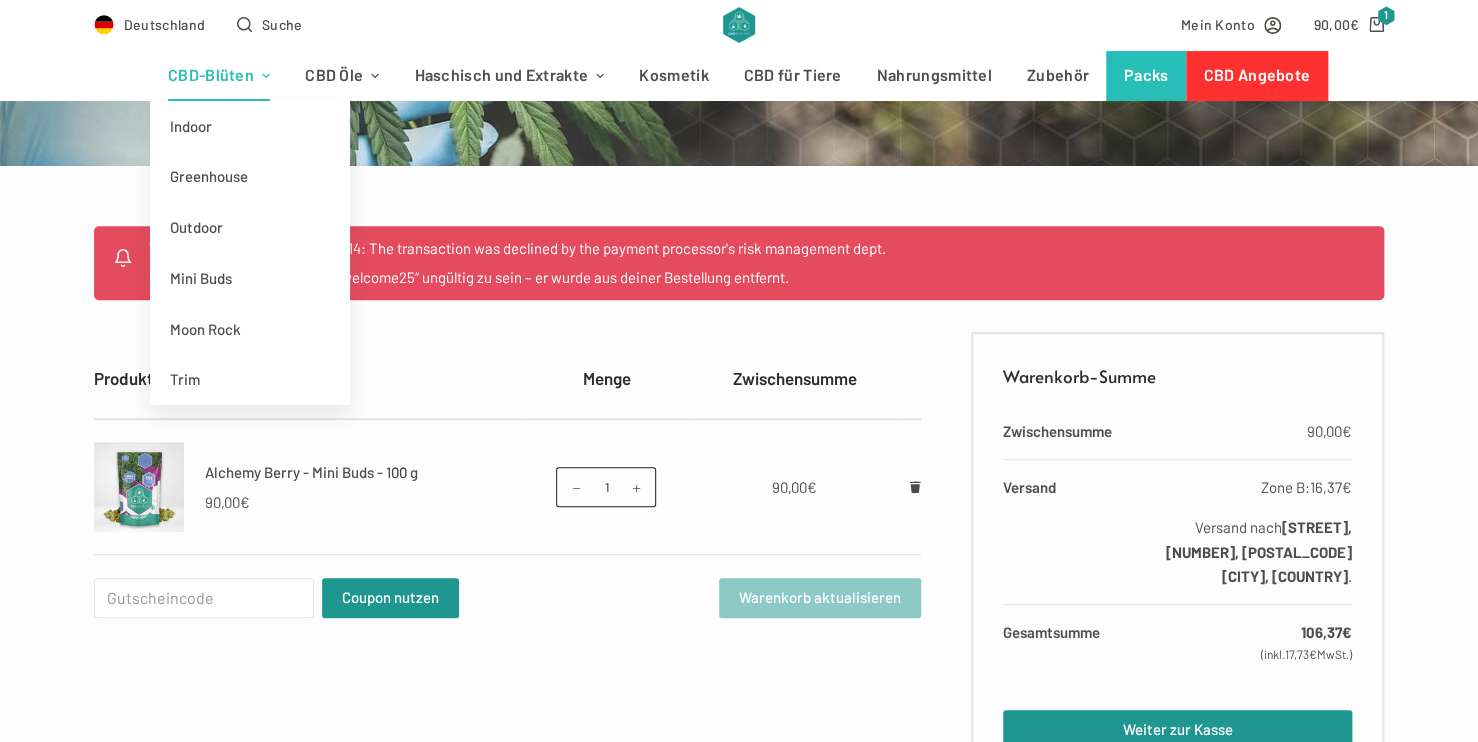 click on "CBD-Blüten" at bounding box center (218, 76) 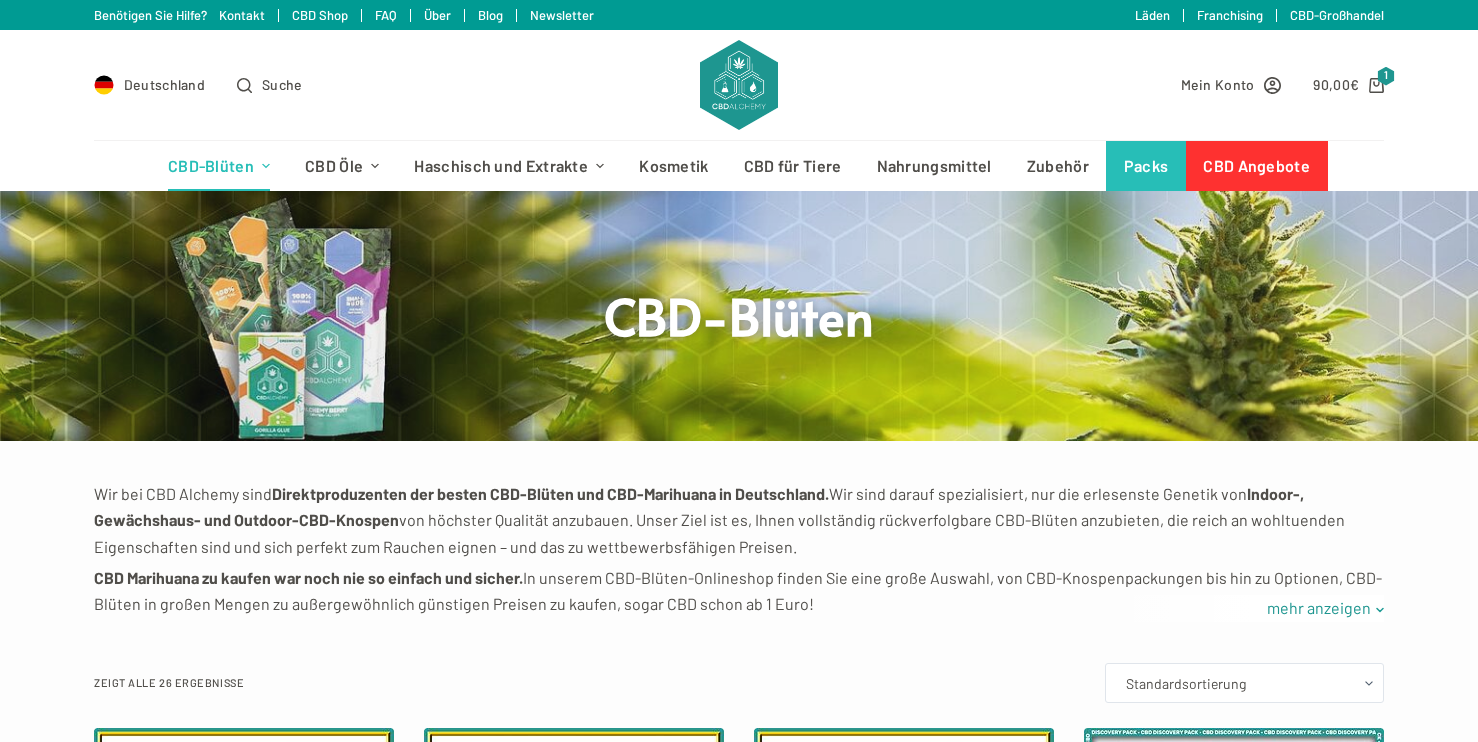scroll, scrollTop: 0, scrollLeft: 0, axis: both 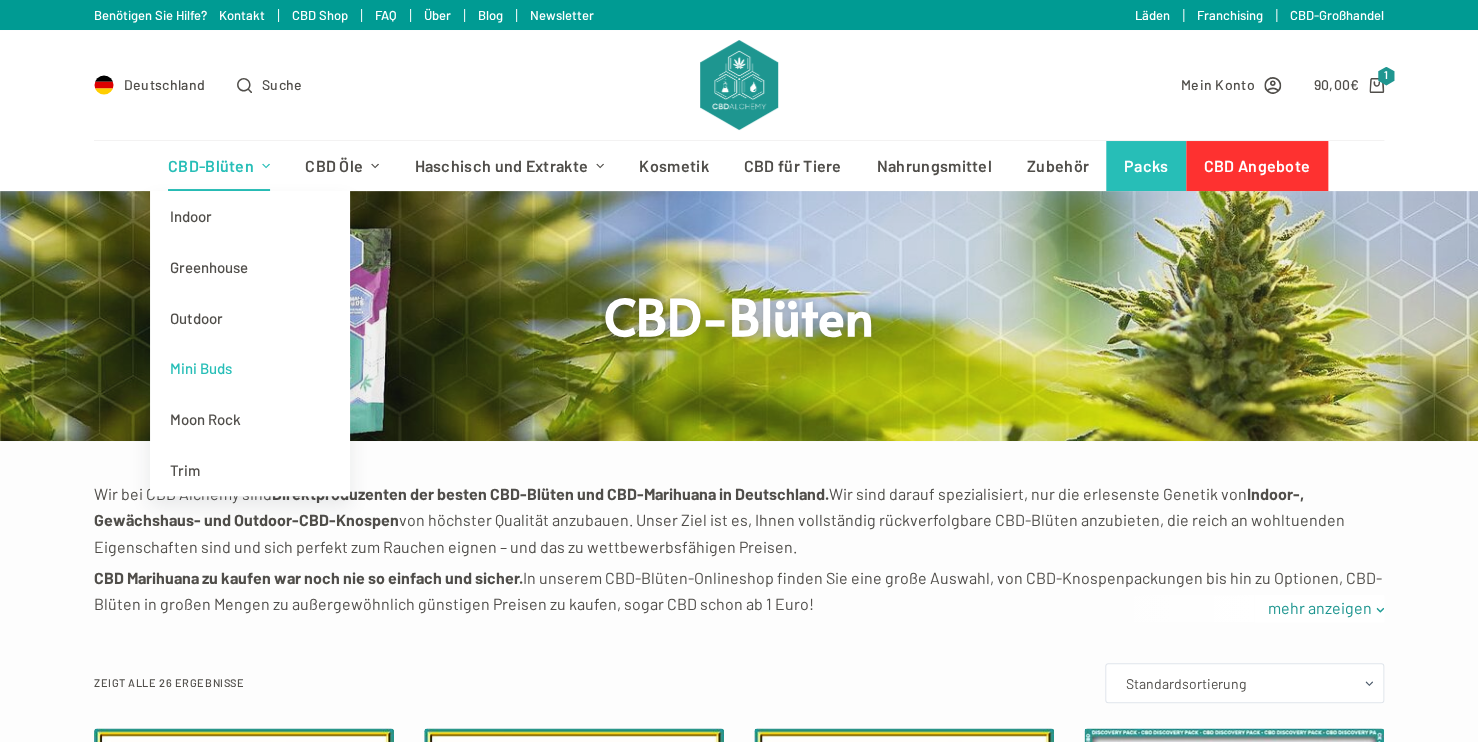 click on "Mini Buds" at bounding box center [250, 368] 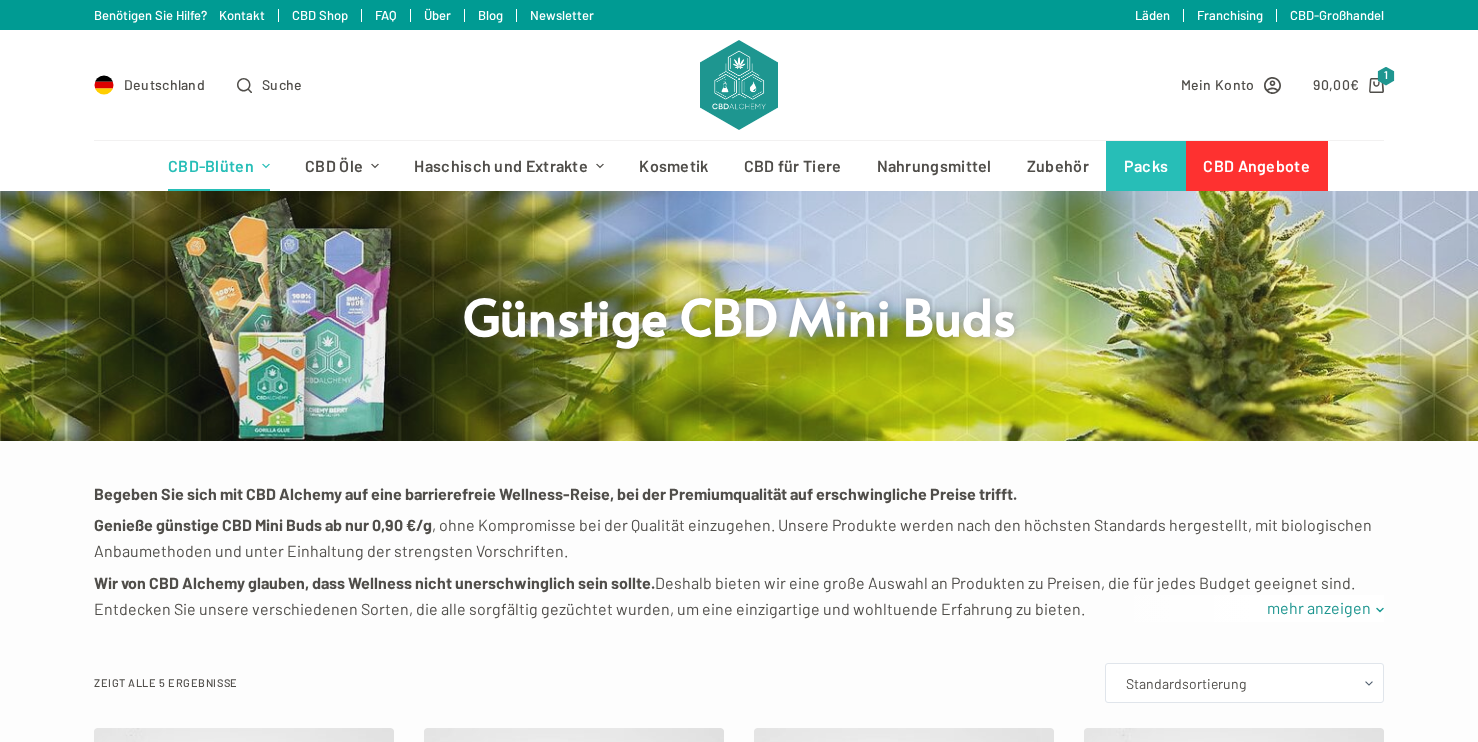 scroll, scrollTop: 0, scrollLeft: 0, axis: both 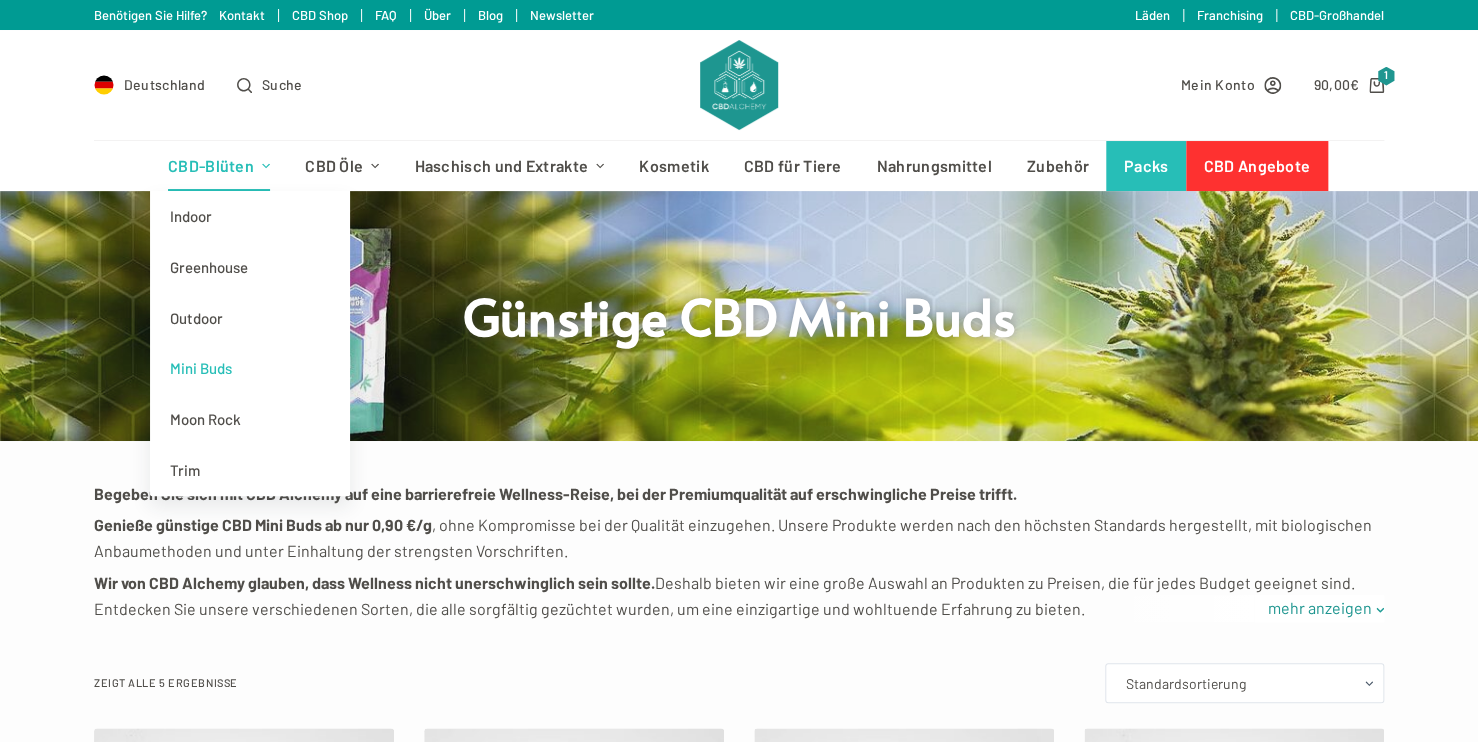 click on "CBD-Blüten" at bounding box center (218, 166) 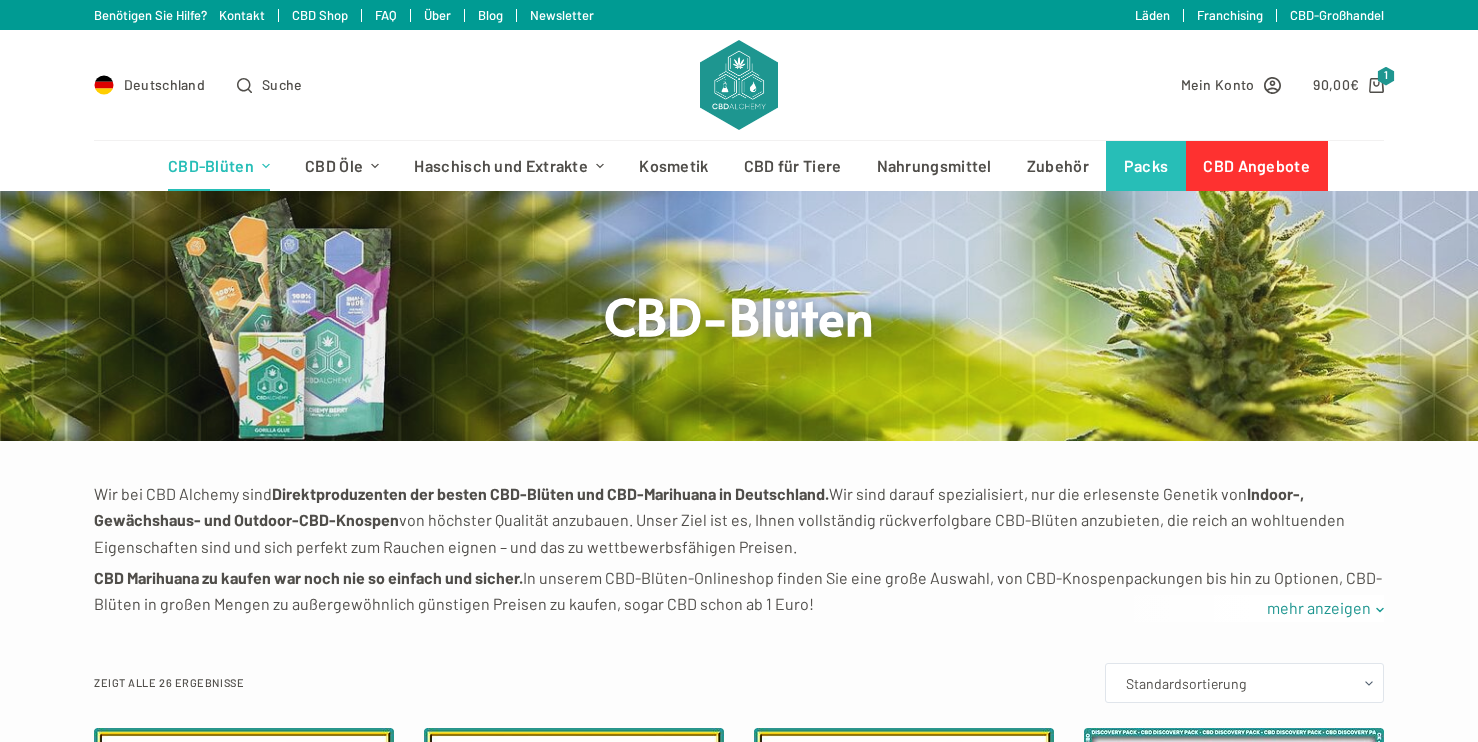 scroll, scrollTop: 0, scrollLeft: 0, axis: both 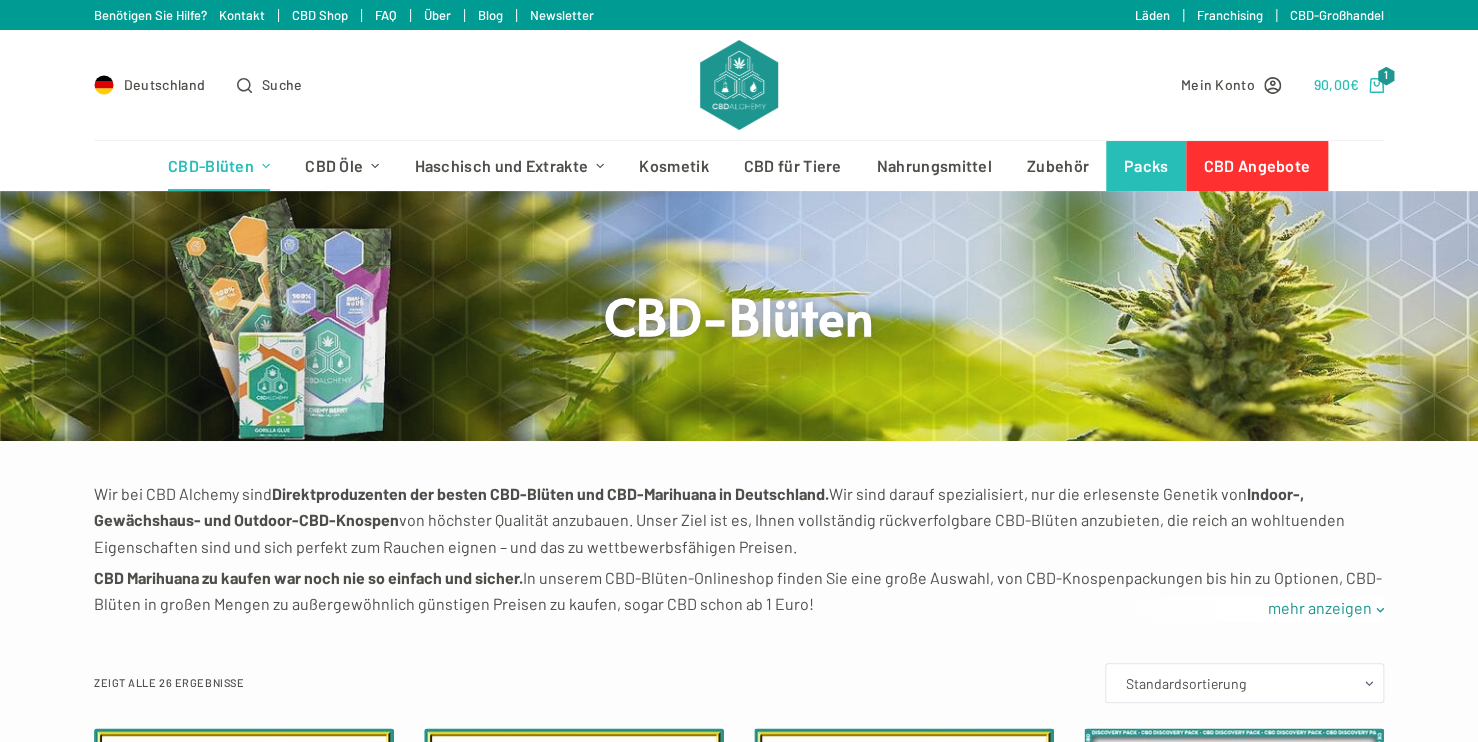 click on "90,00  €" at bounding box center (1336, 84) 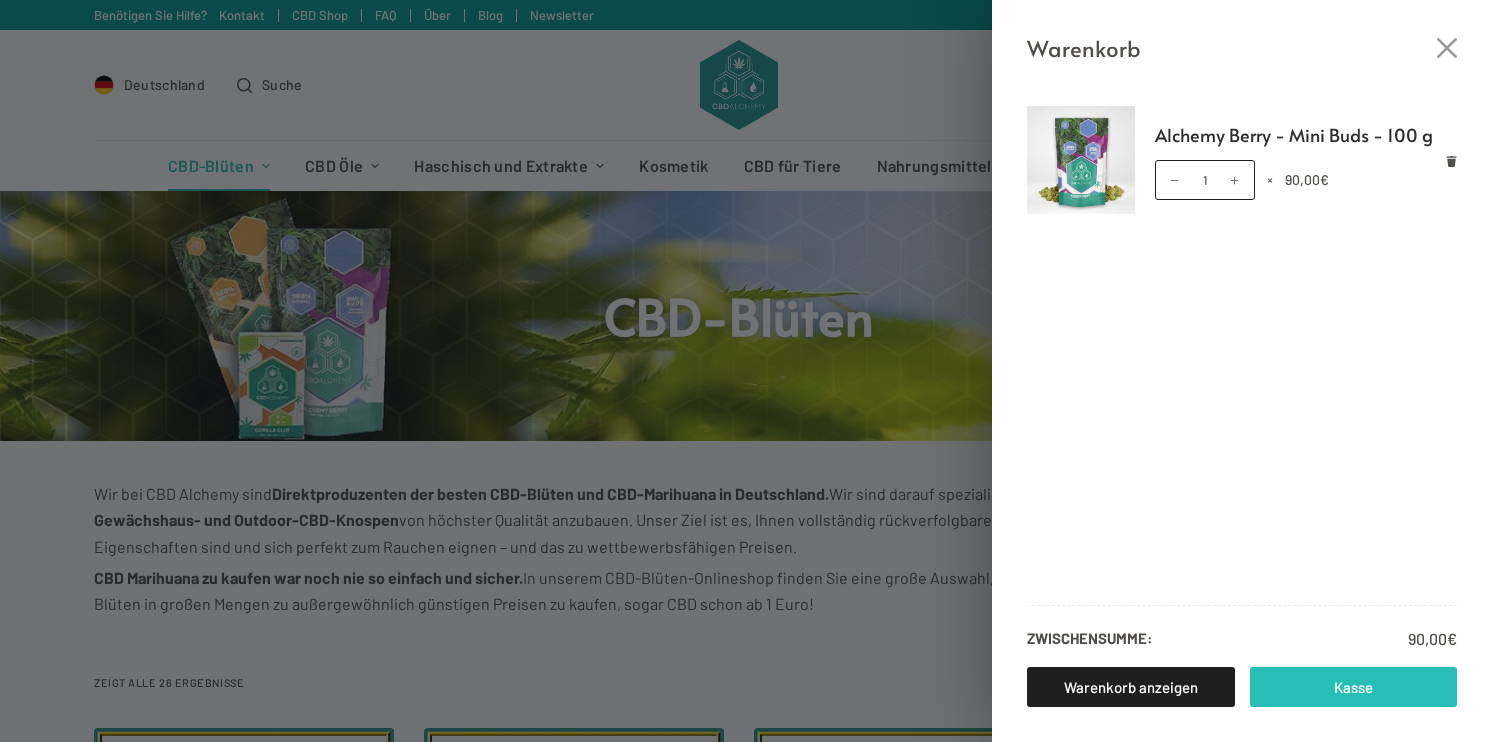click on "Kasse" at bounding box center (1354, 687) 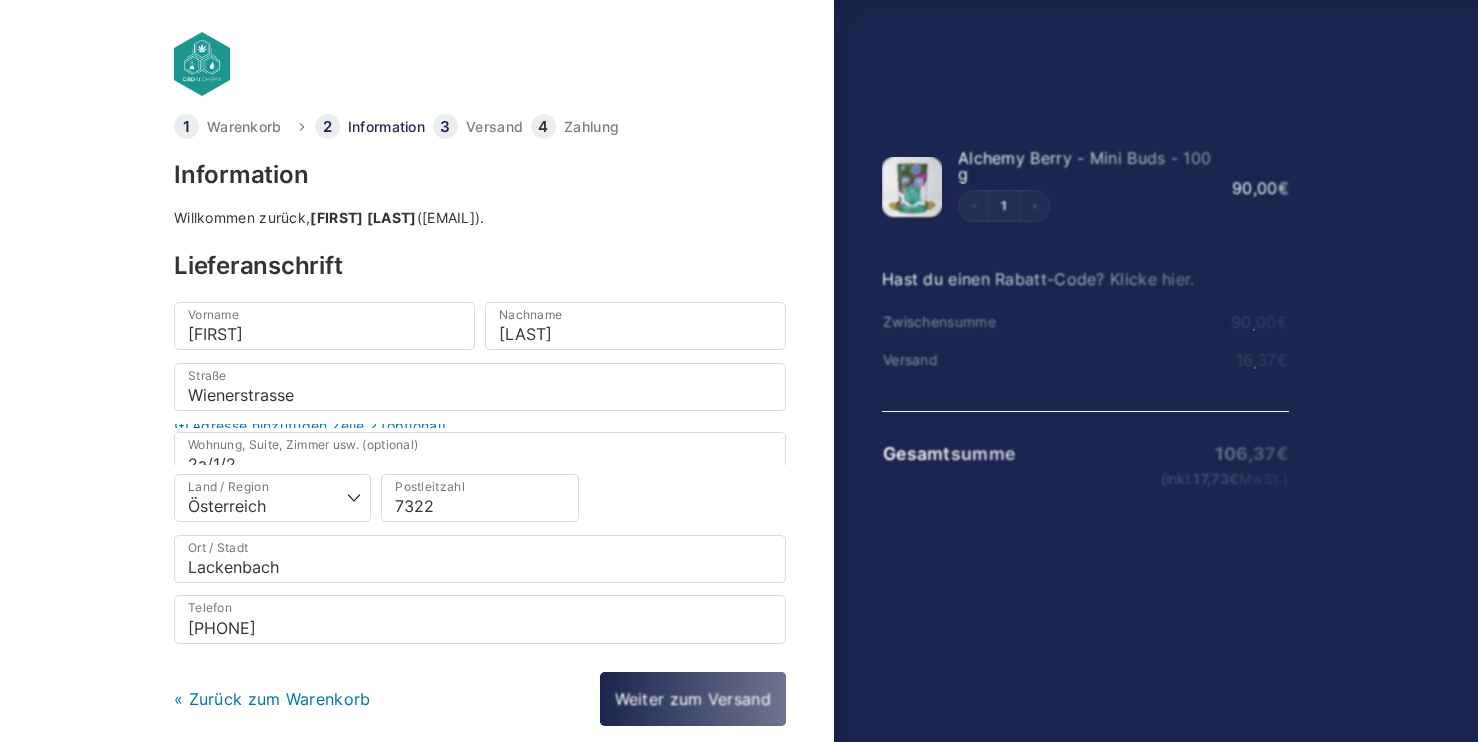 scroll, scrollTop: 0, scrollLeft: 0, axis: both 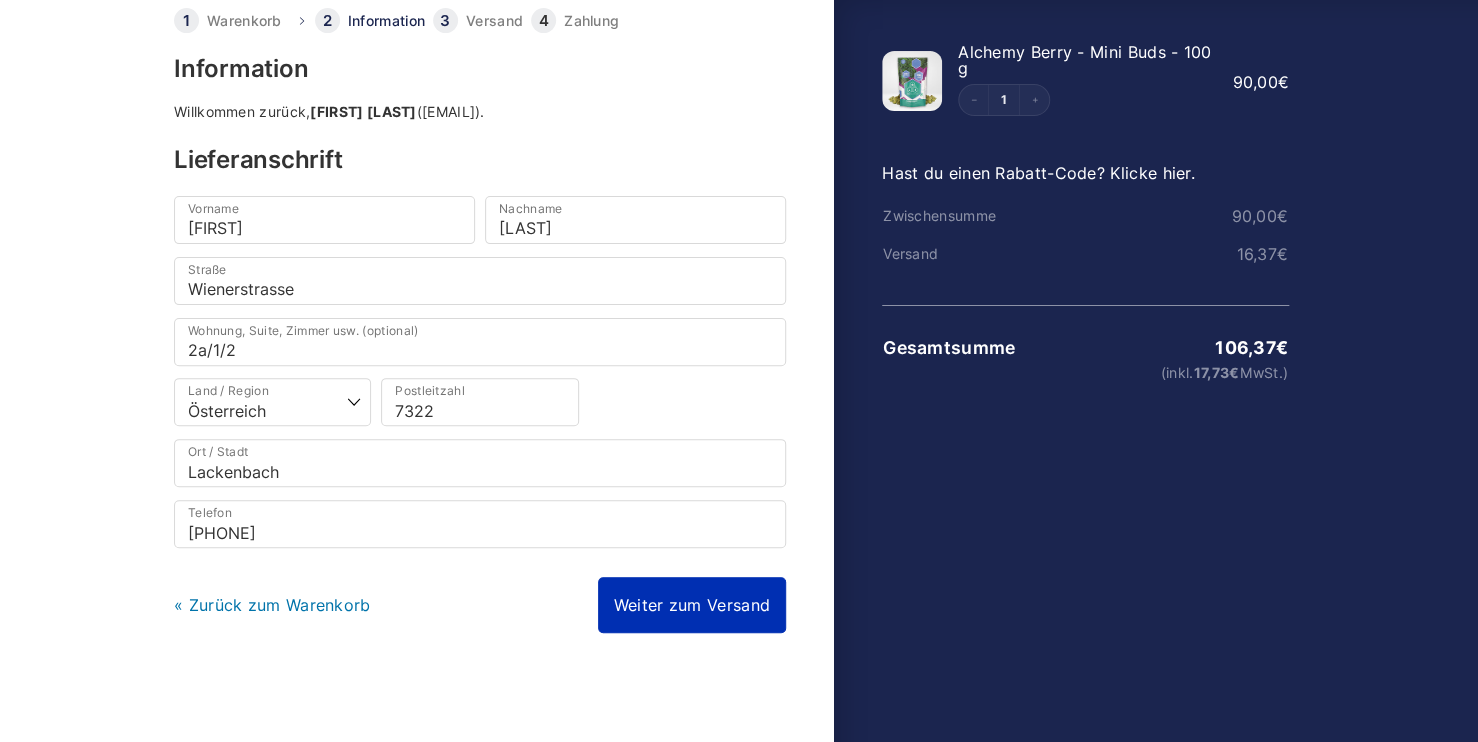 click on "Weiter zum Versand" at bounding box center [692, 605] 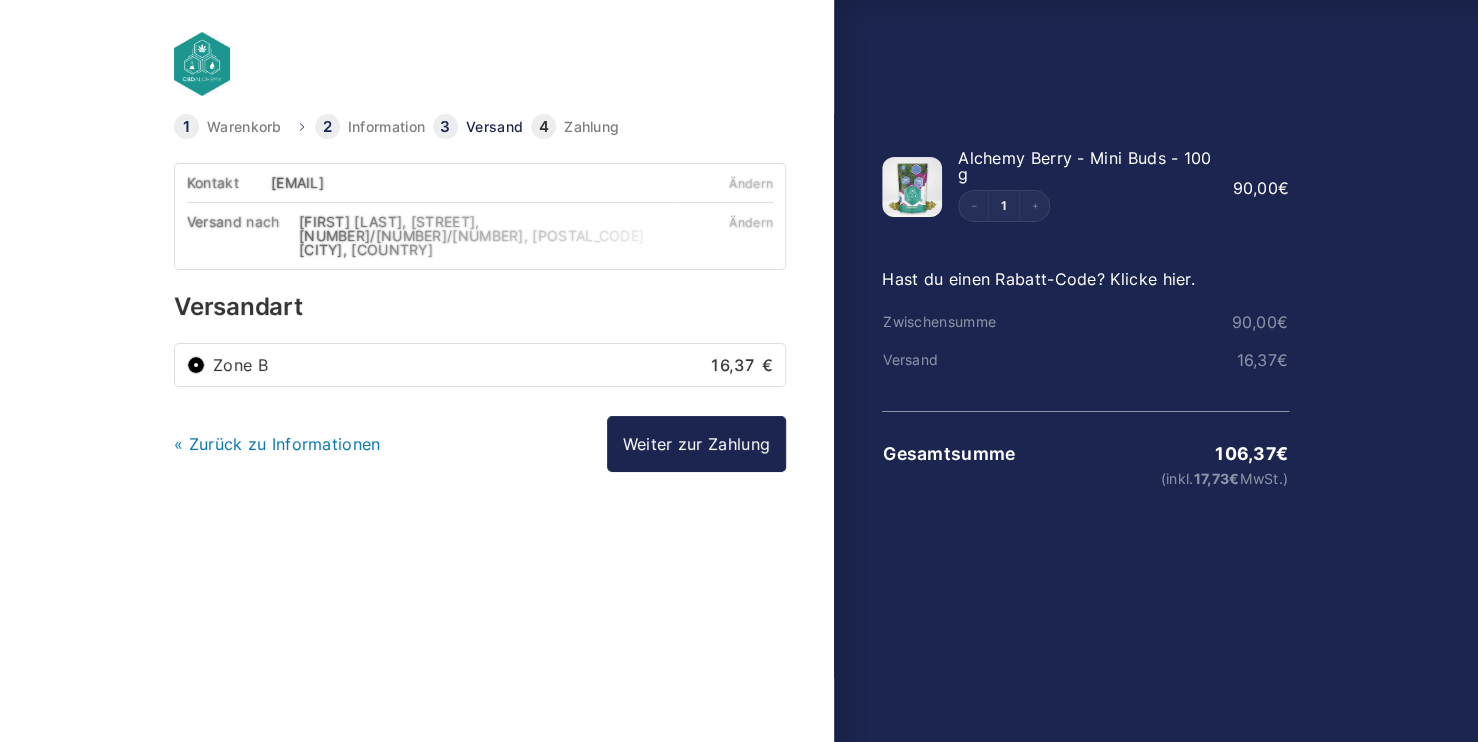 scroll, scrollTop: 0, scrollLeft: 0, axis: both 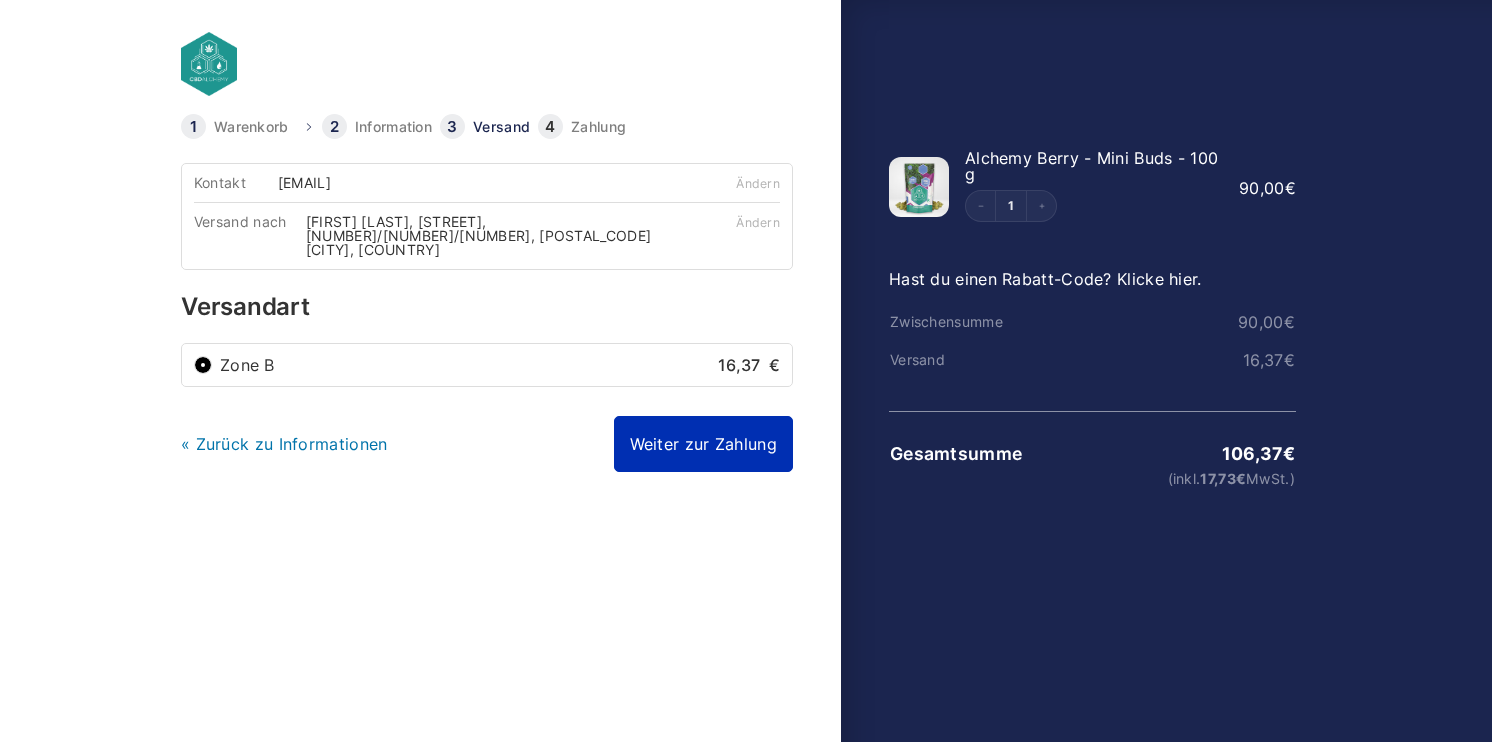 click on "Weiter zur Zahlung" at bounding box center (703, 444) 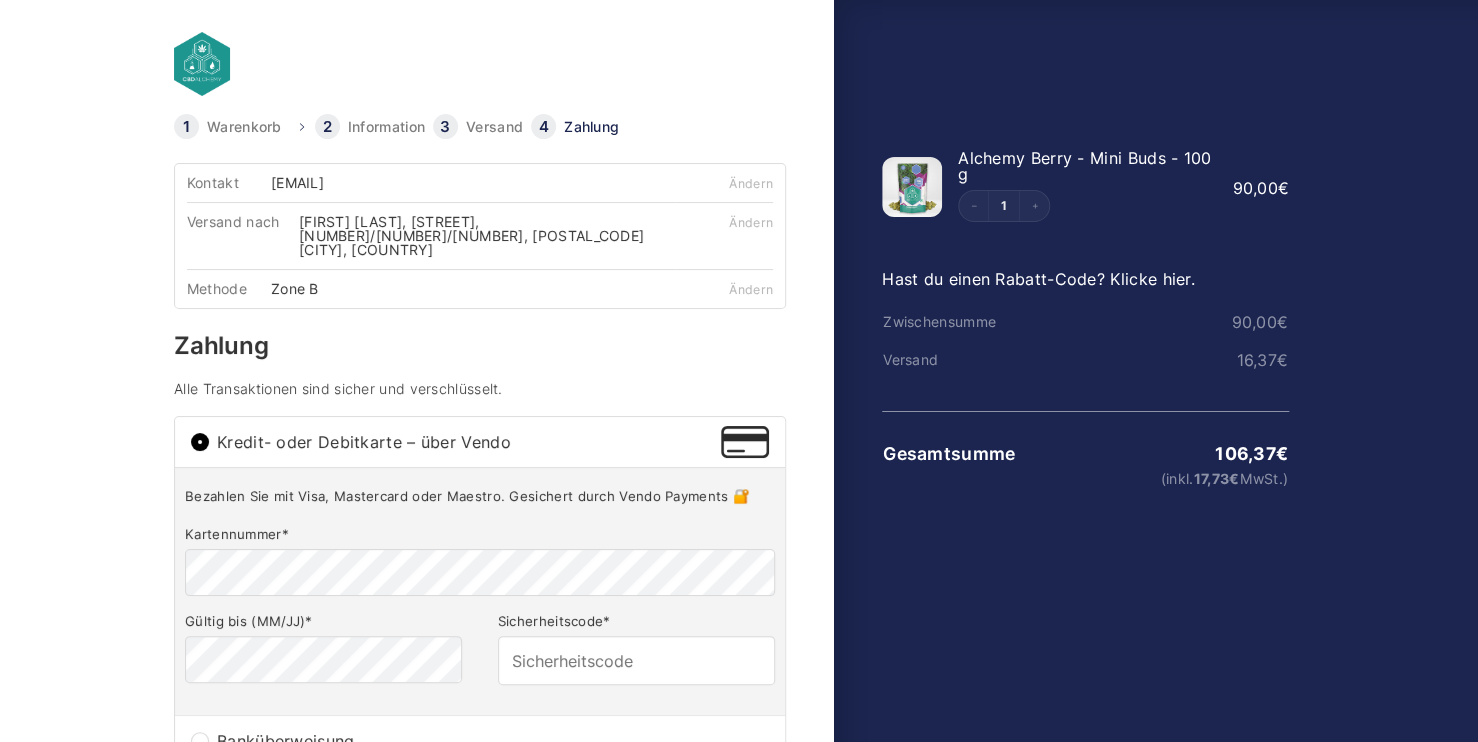 click on "Warenkorb" at bounding box center (244, 127) 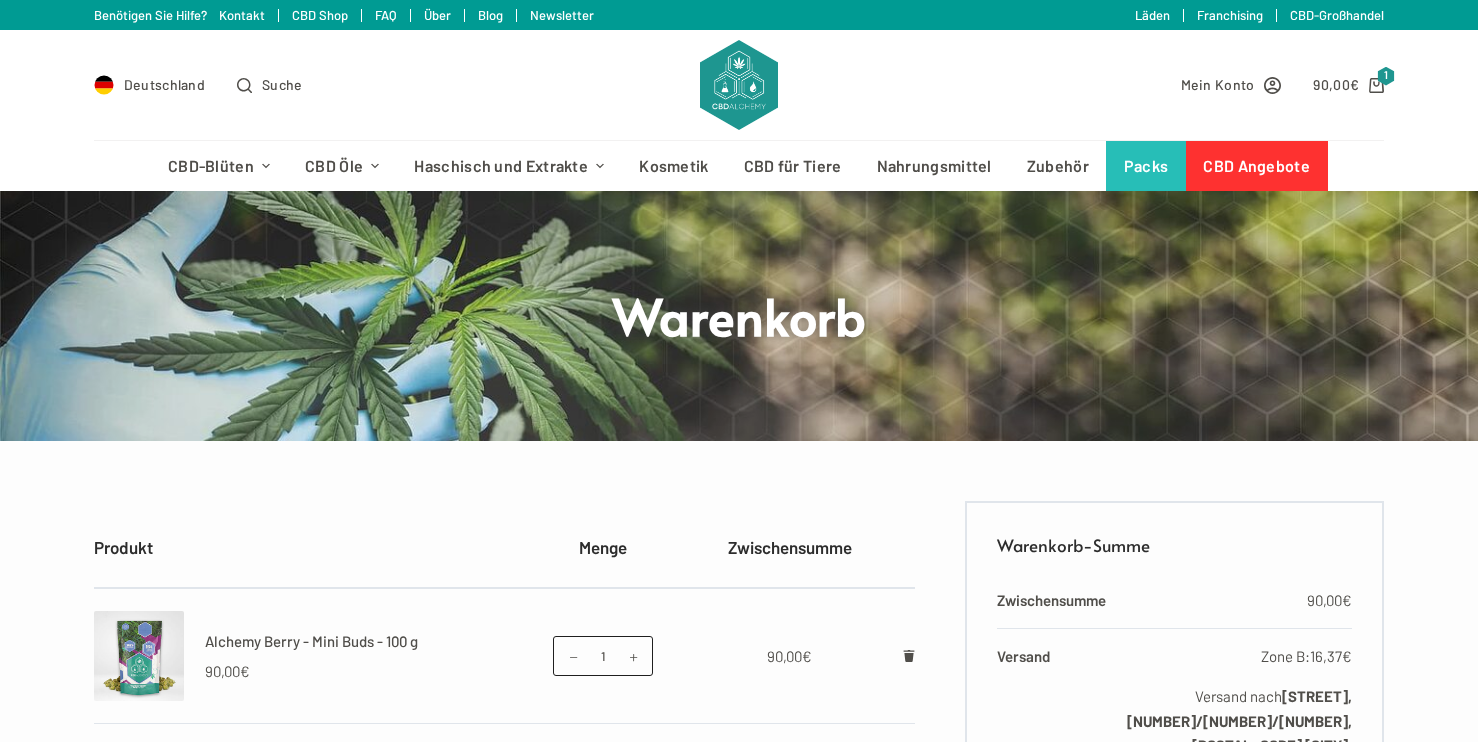 scroll, scrollTop: 0, scrollLeft: 0, axis: both 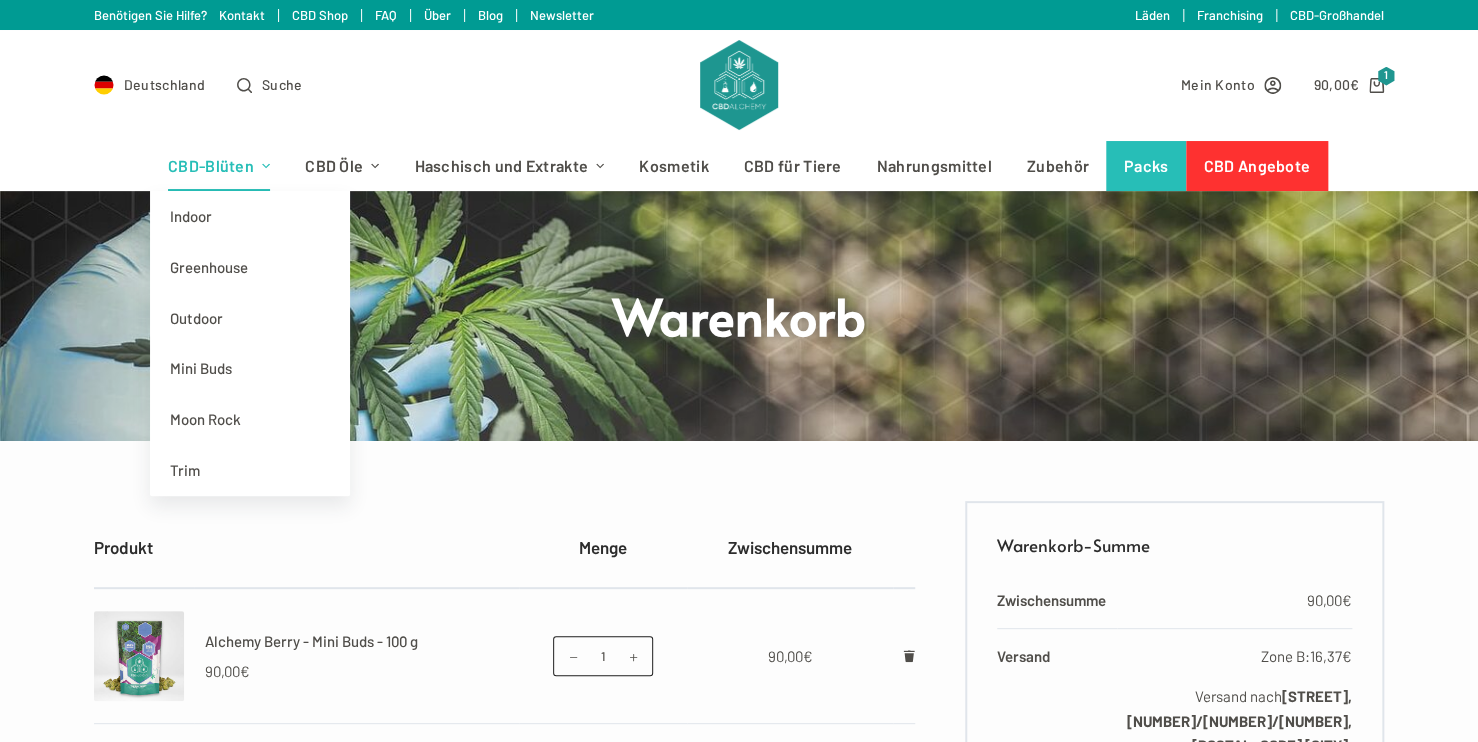 click on "CBD-Blüten" at bounding box center [218, 166] 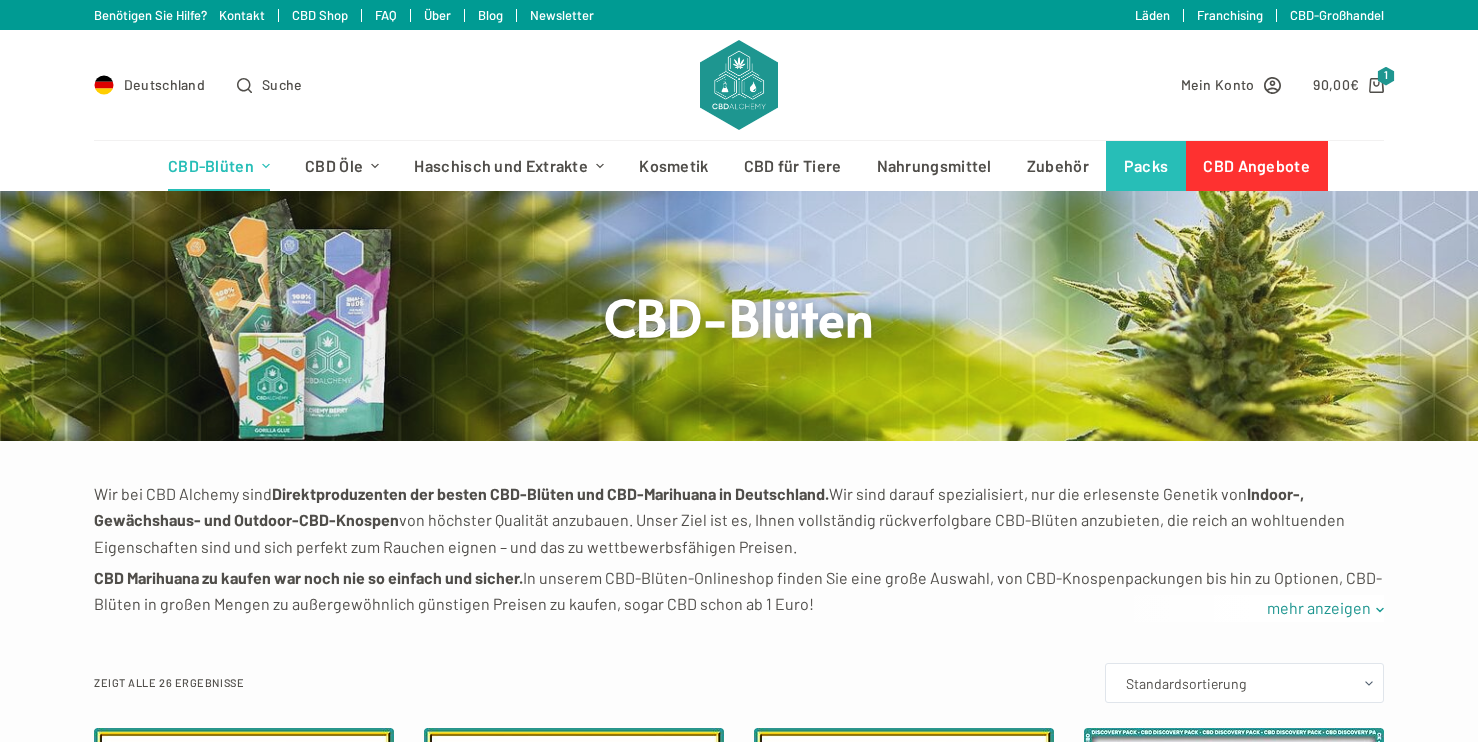 scroll, scrollTop: 0, scrollLeft: 0, axis: both 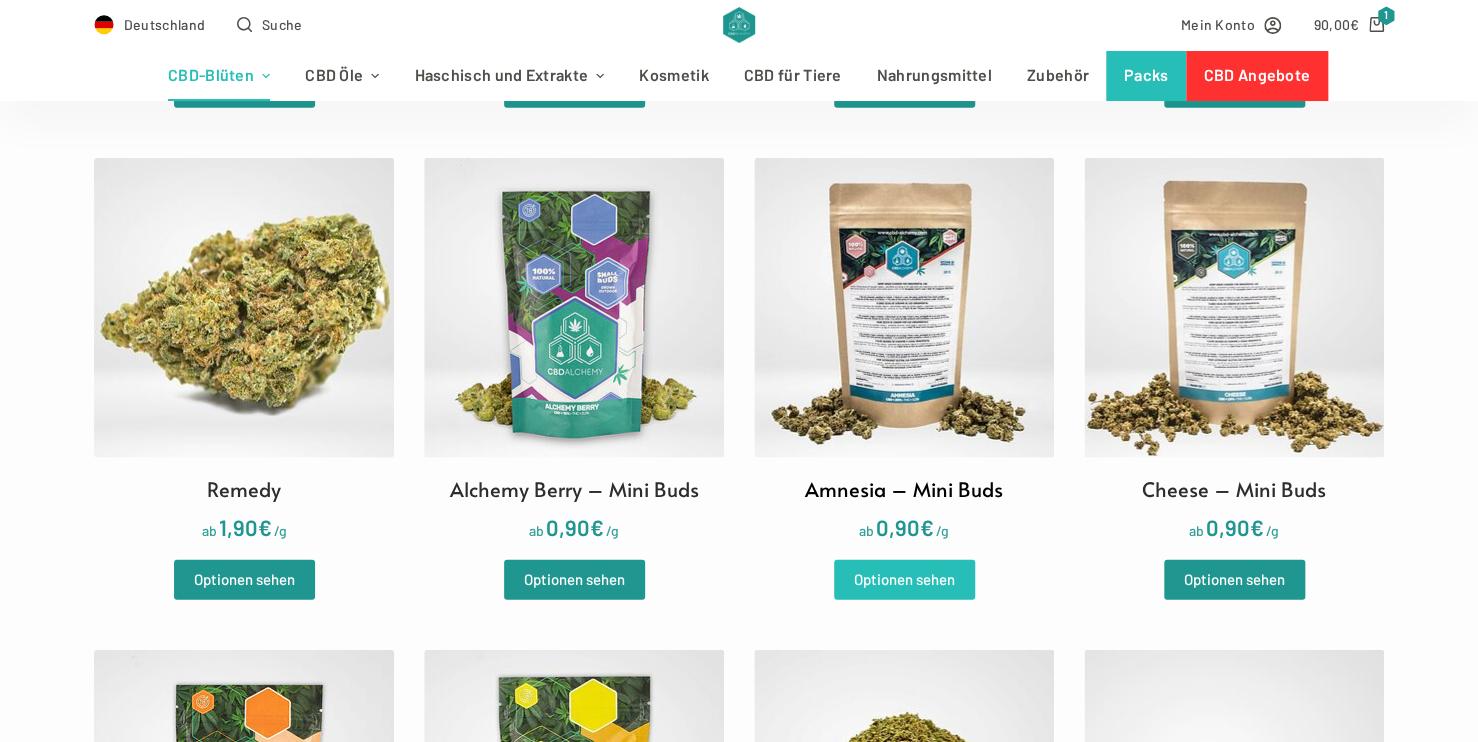 click on "Optionen sehen" at bounding box center (904, 580) 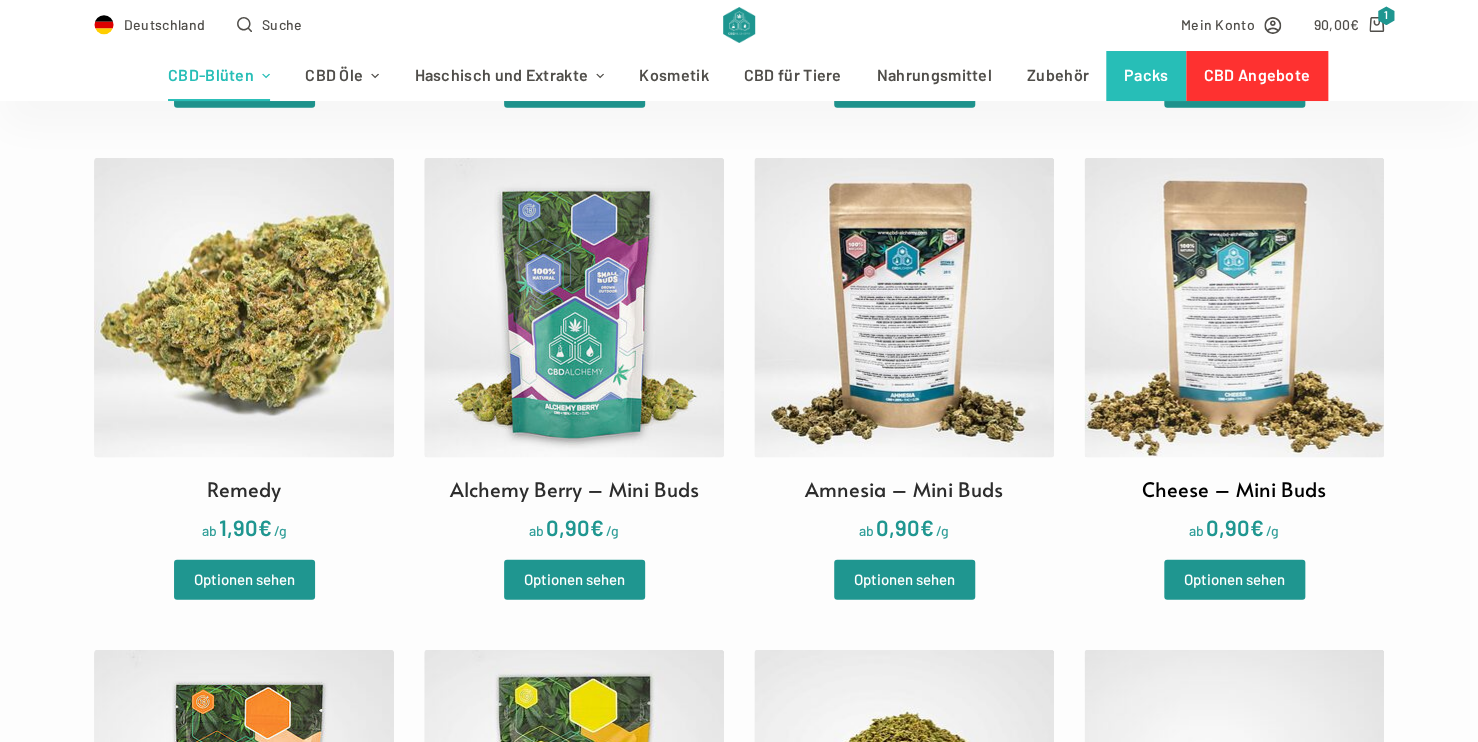 click on "Cheese – Mini Buds" at bounding box center (1234, 489) 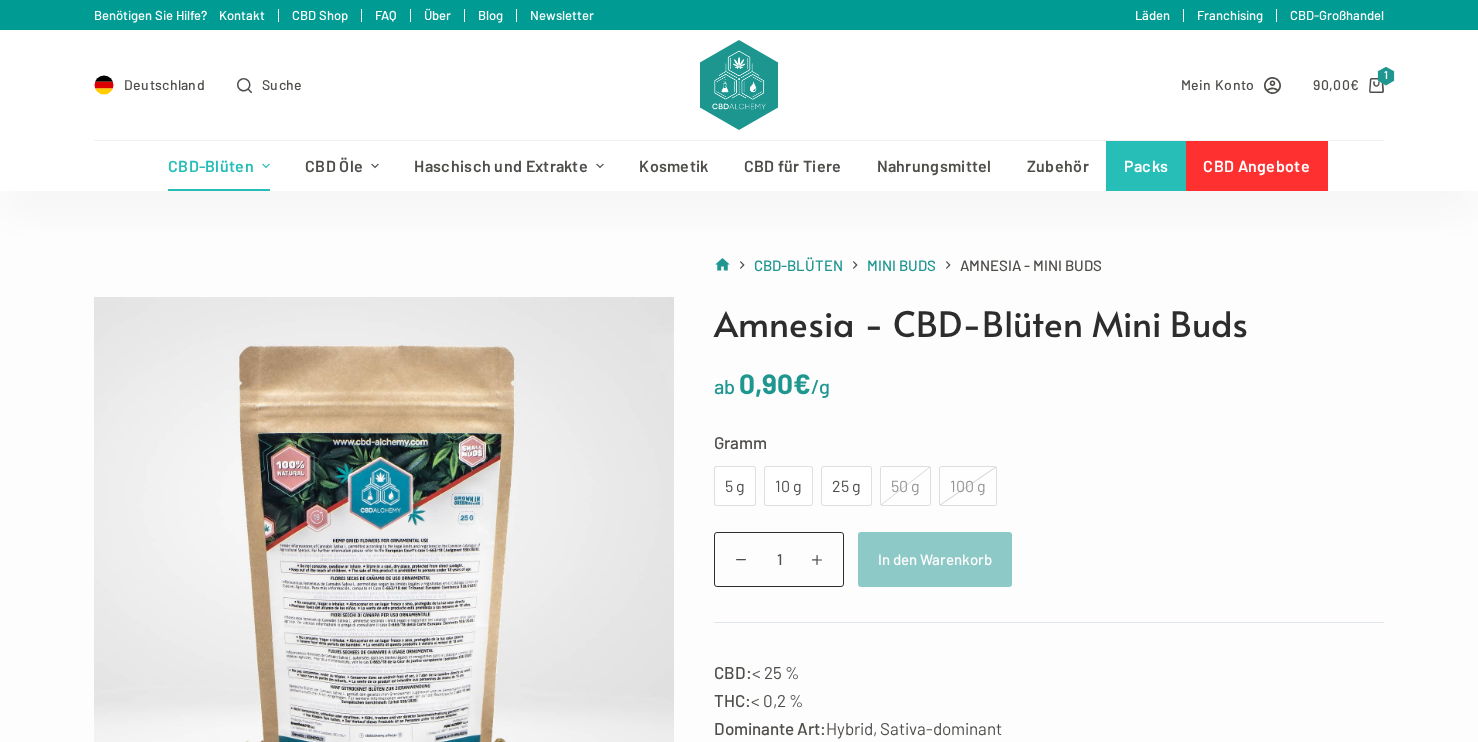 scroll, scrollTop: 0, scrollLeft: 0, axis: both 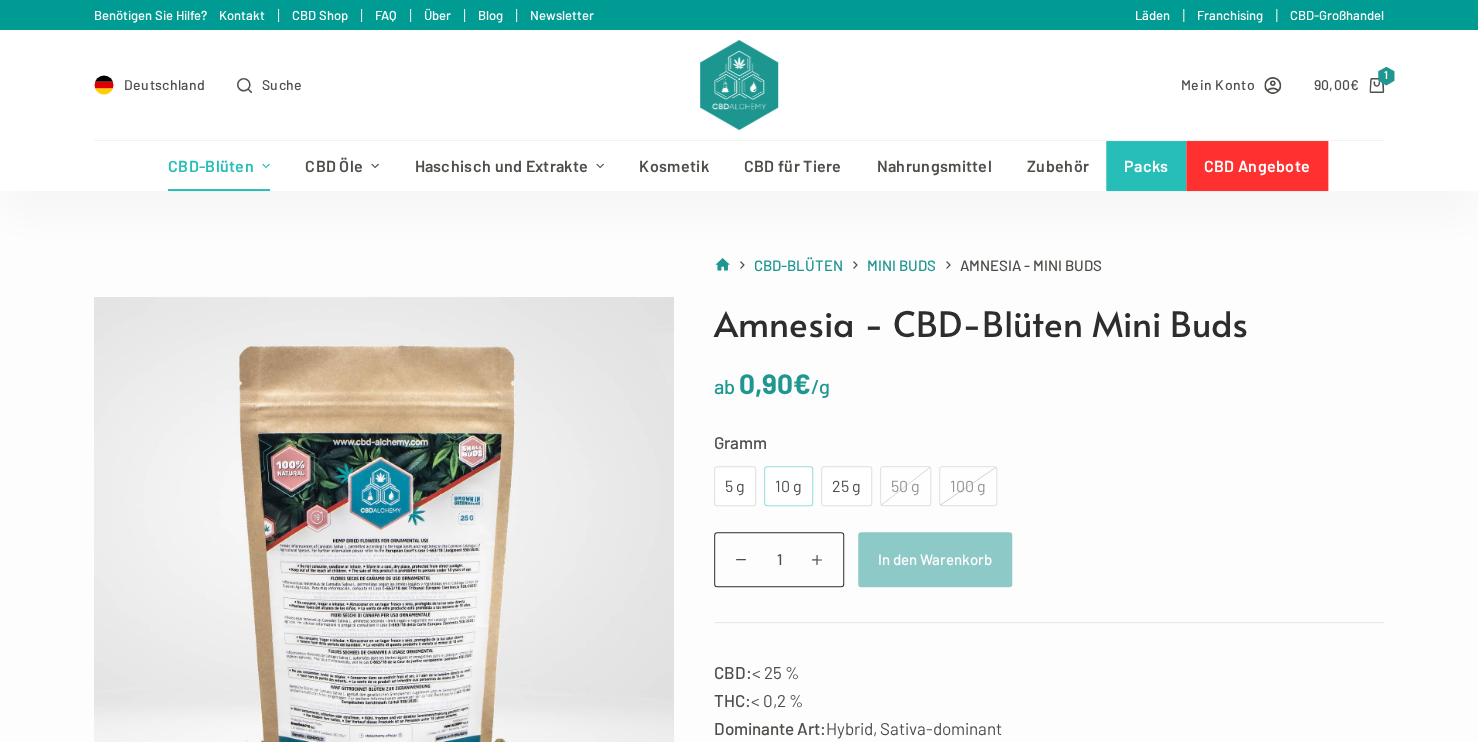 click on "10 g" 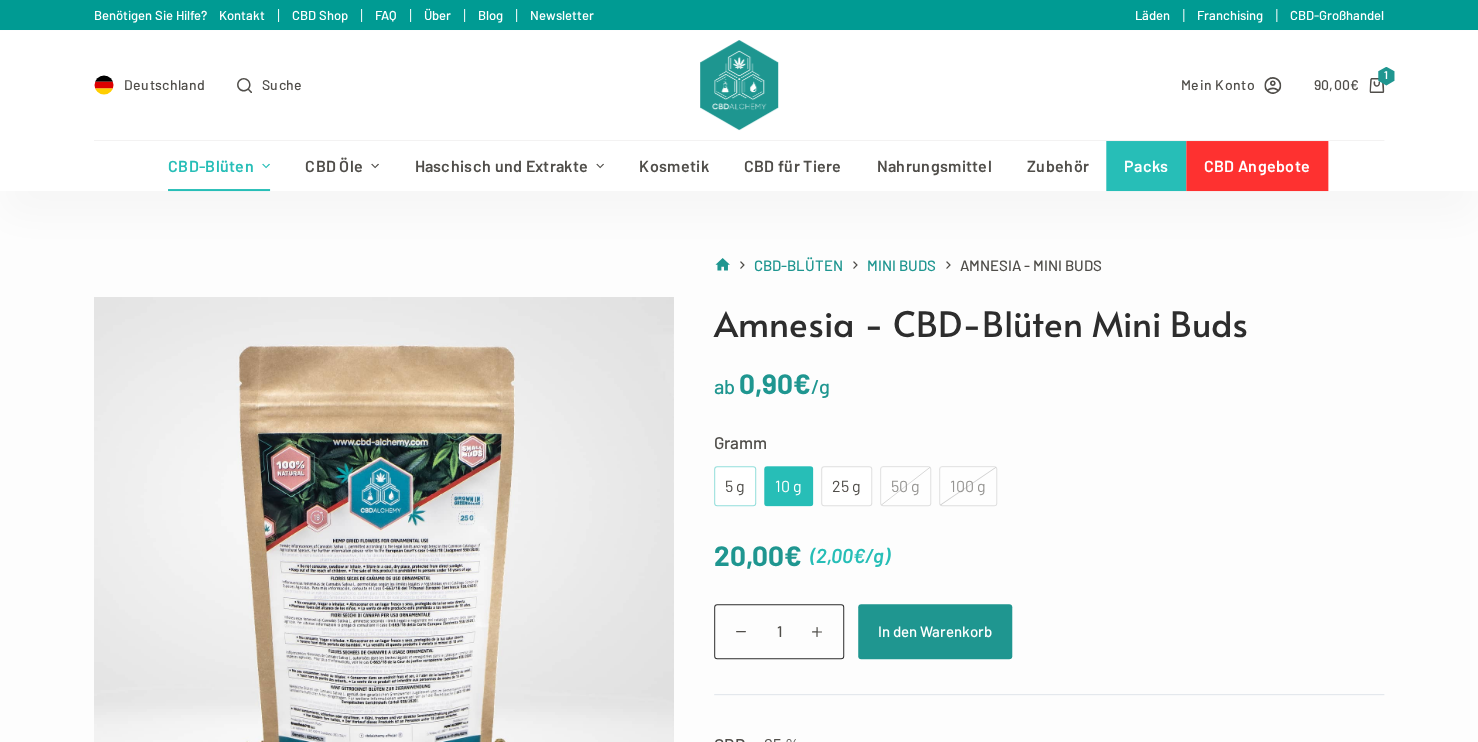 click on "5 g" 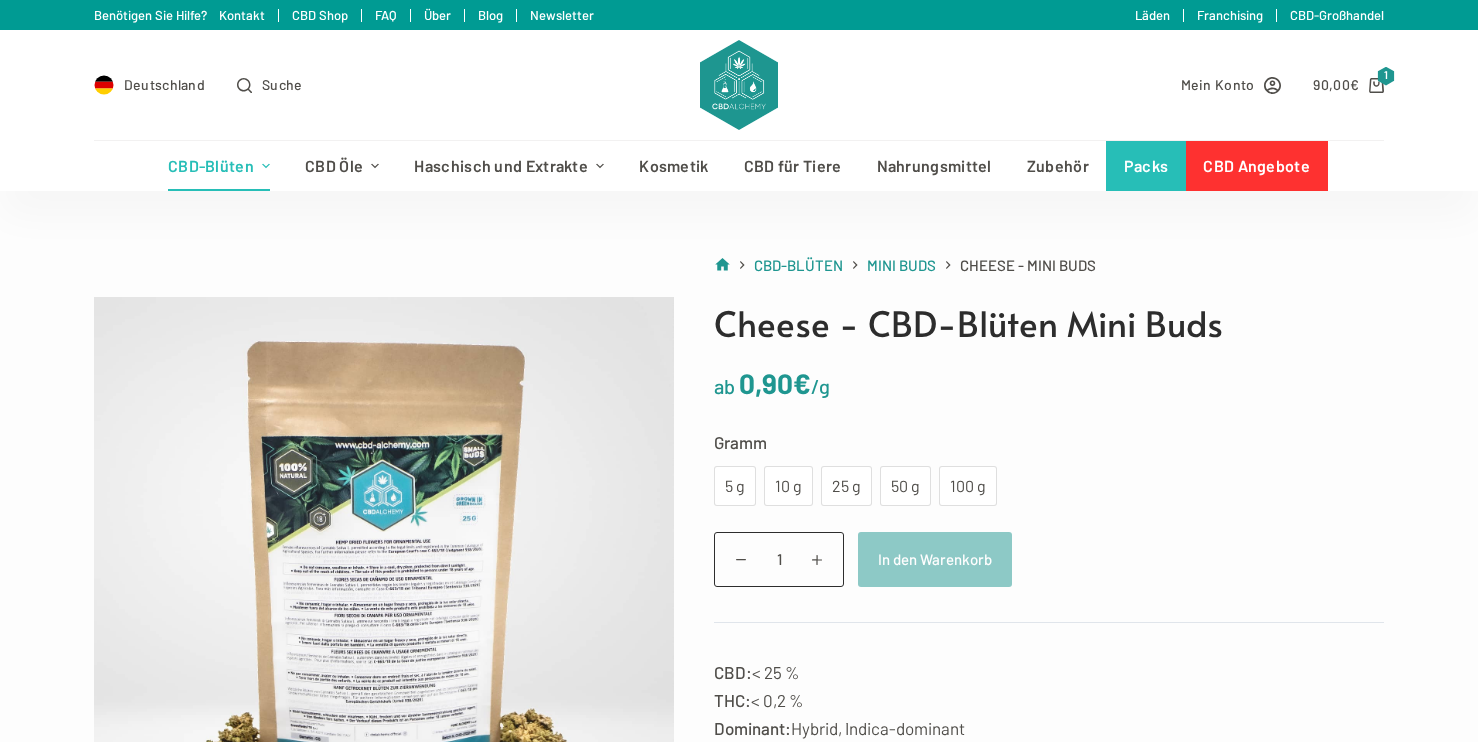 scroll, scrollTop: 0, scrollLeft: 0, axis: both 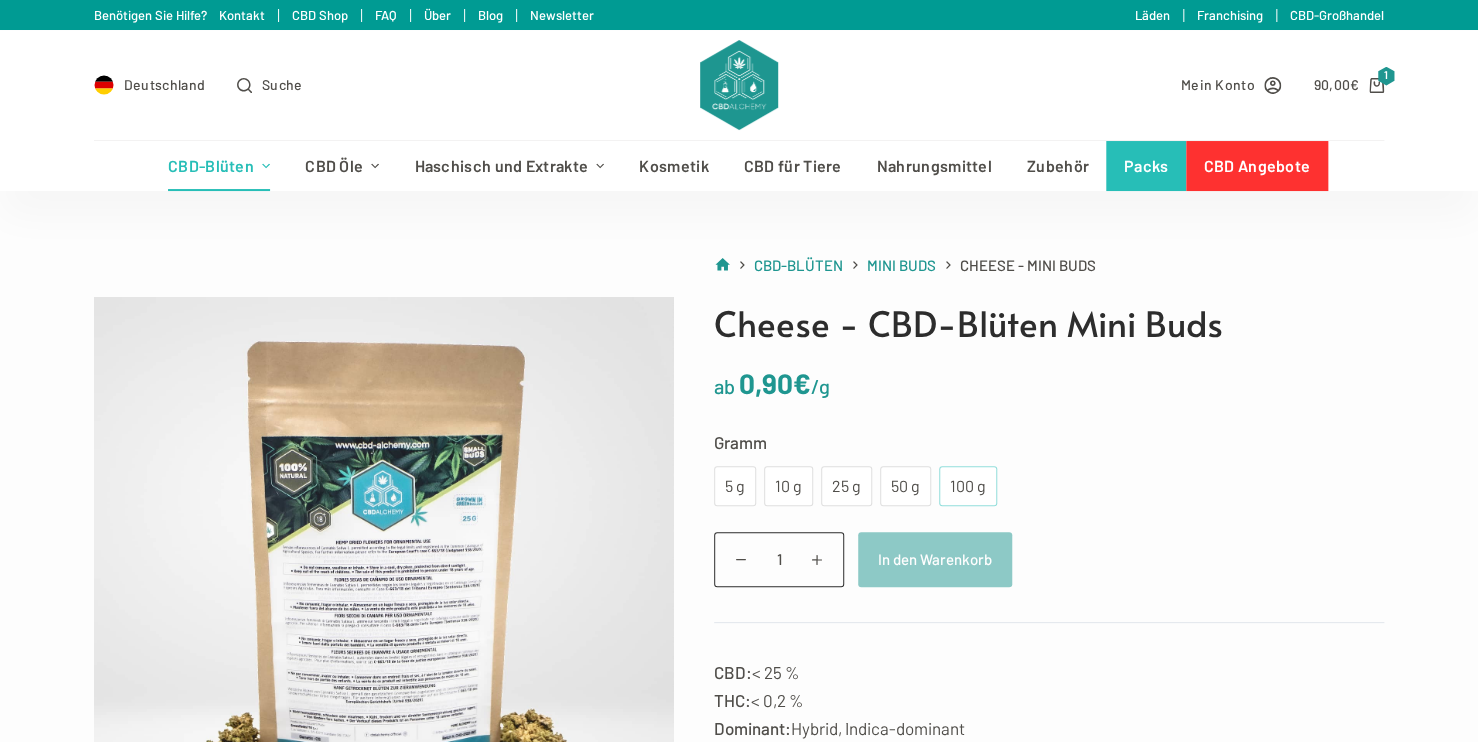 click on "100 g" 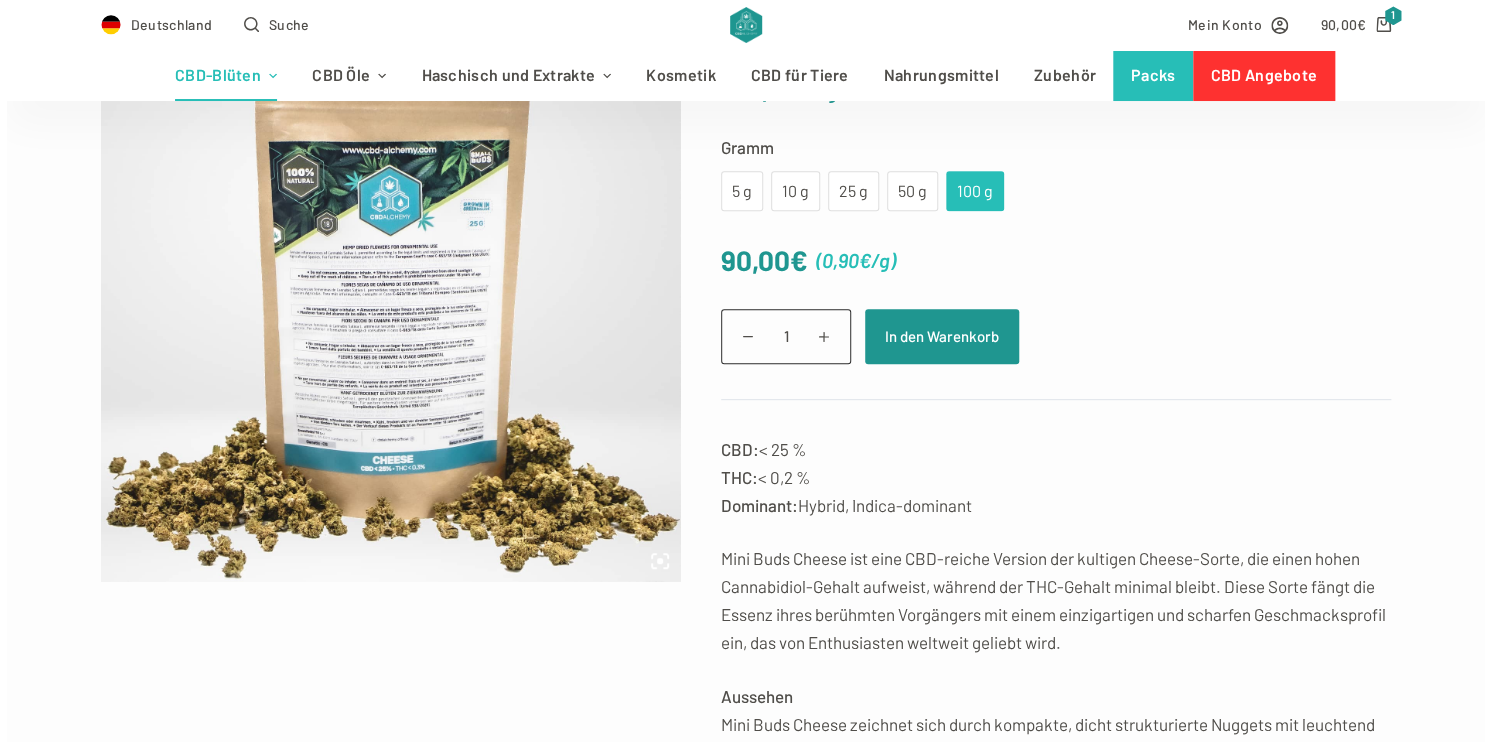 scroll, scrollTop: 211, scrollLeft: 0, axis: vertical 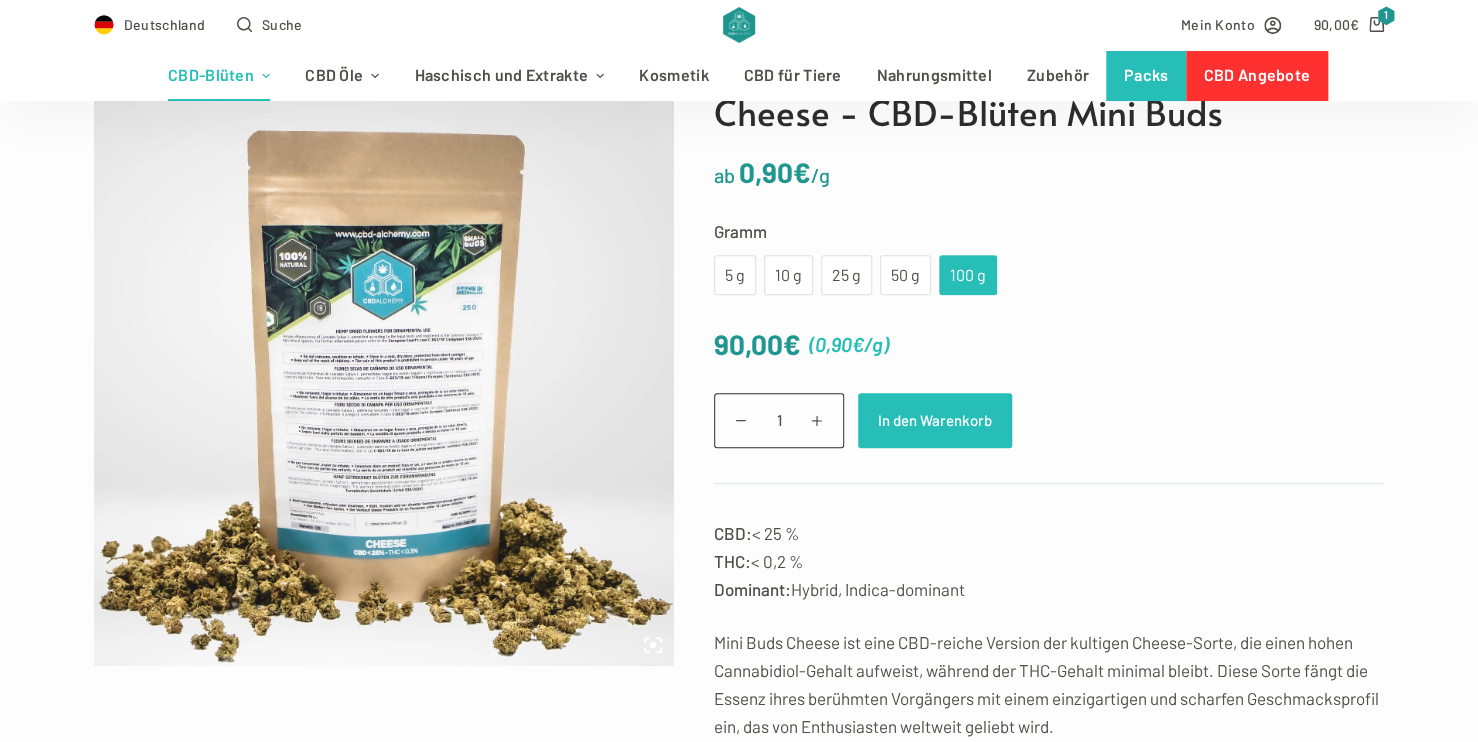 click on "In den Warenkorb" 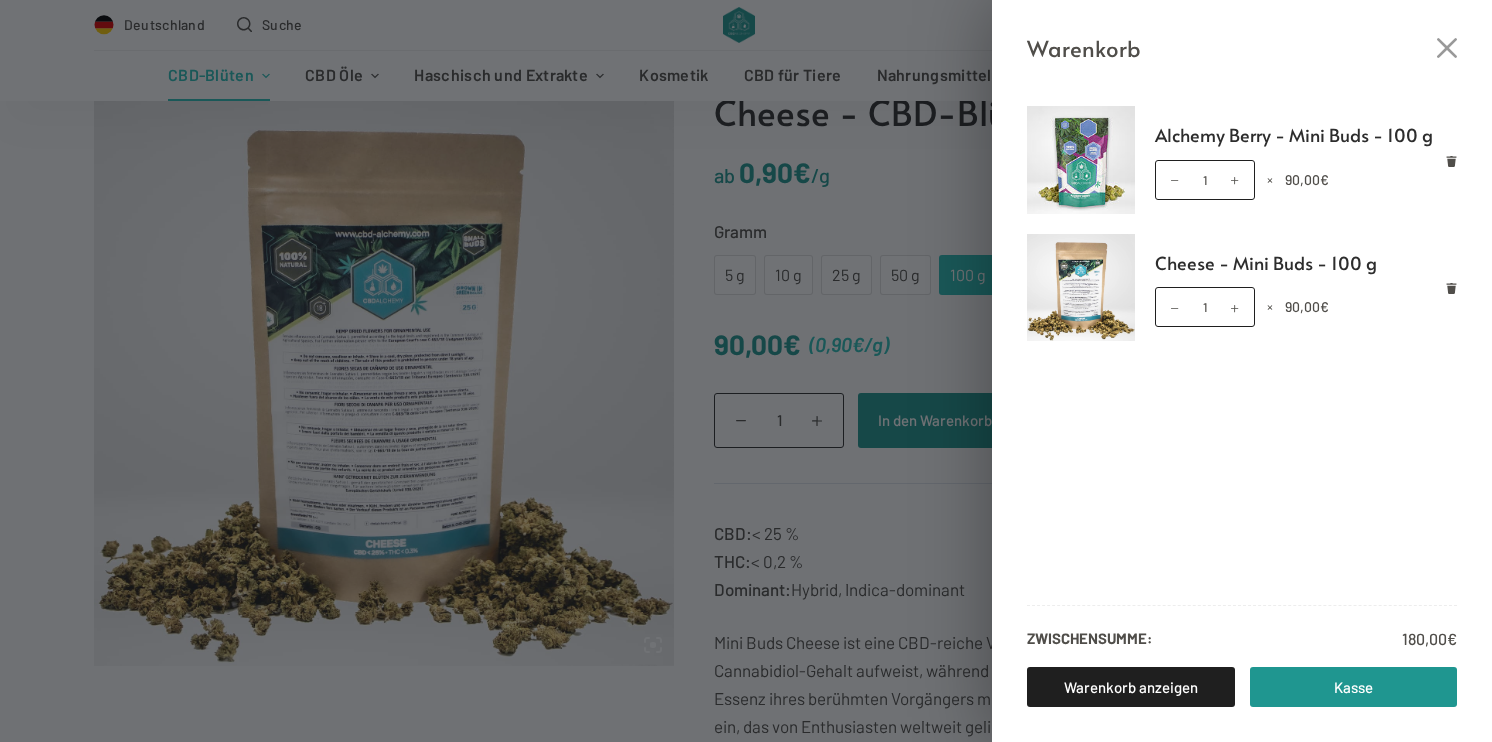 click at bounding box center [1081, 160] 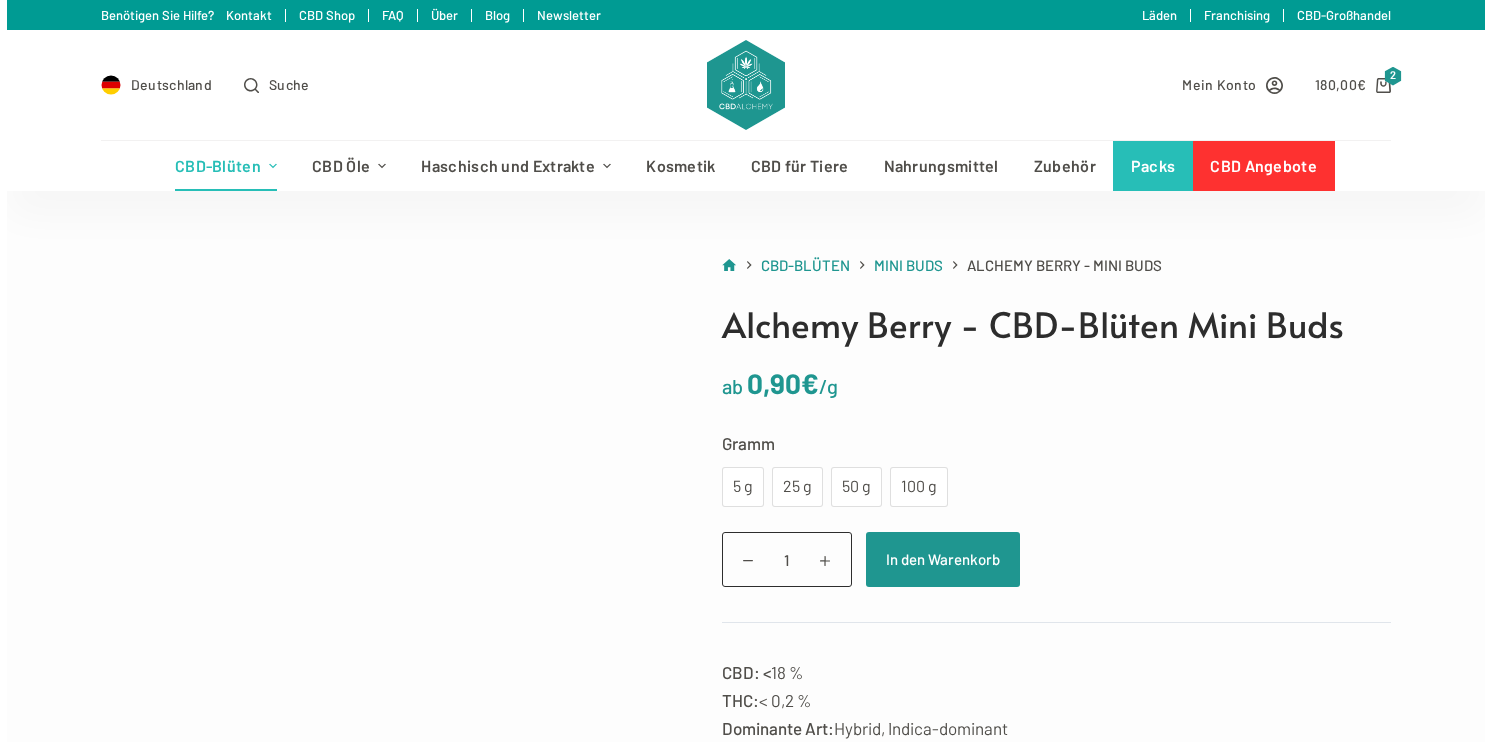 scroll, scrollTop: 0, scrollLeft: 0, axis: both 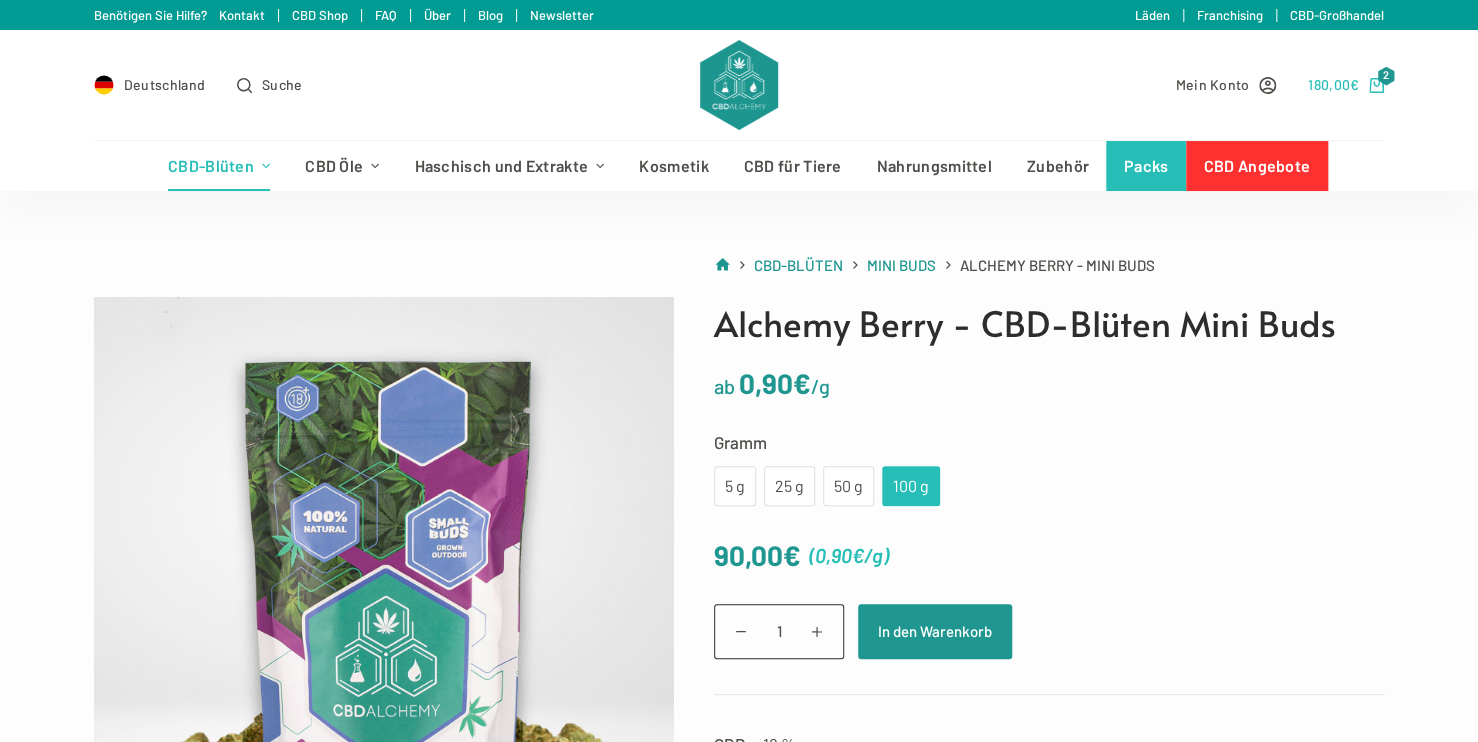 click on "180,00  €" at bounding box center [1333, 84] 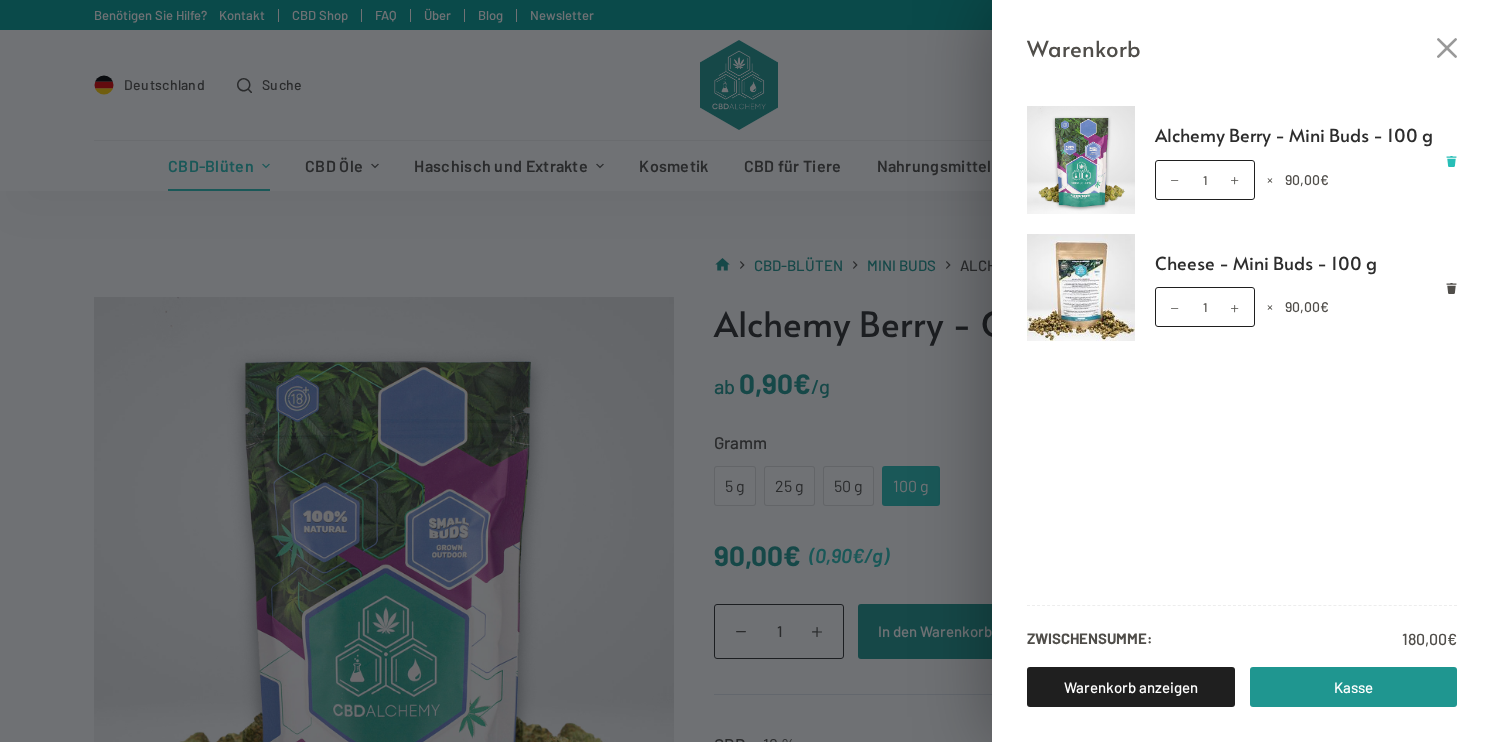 click 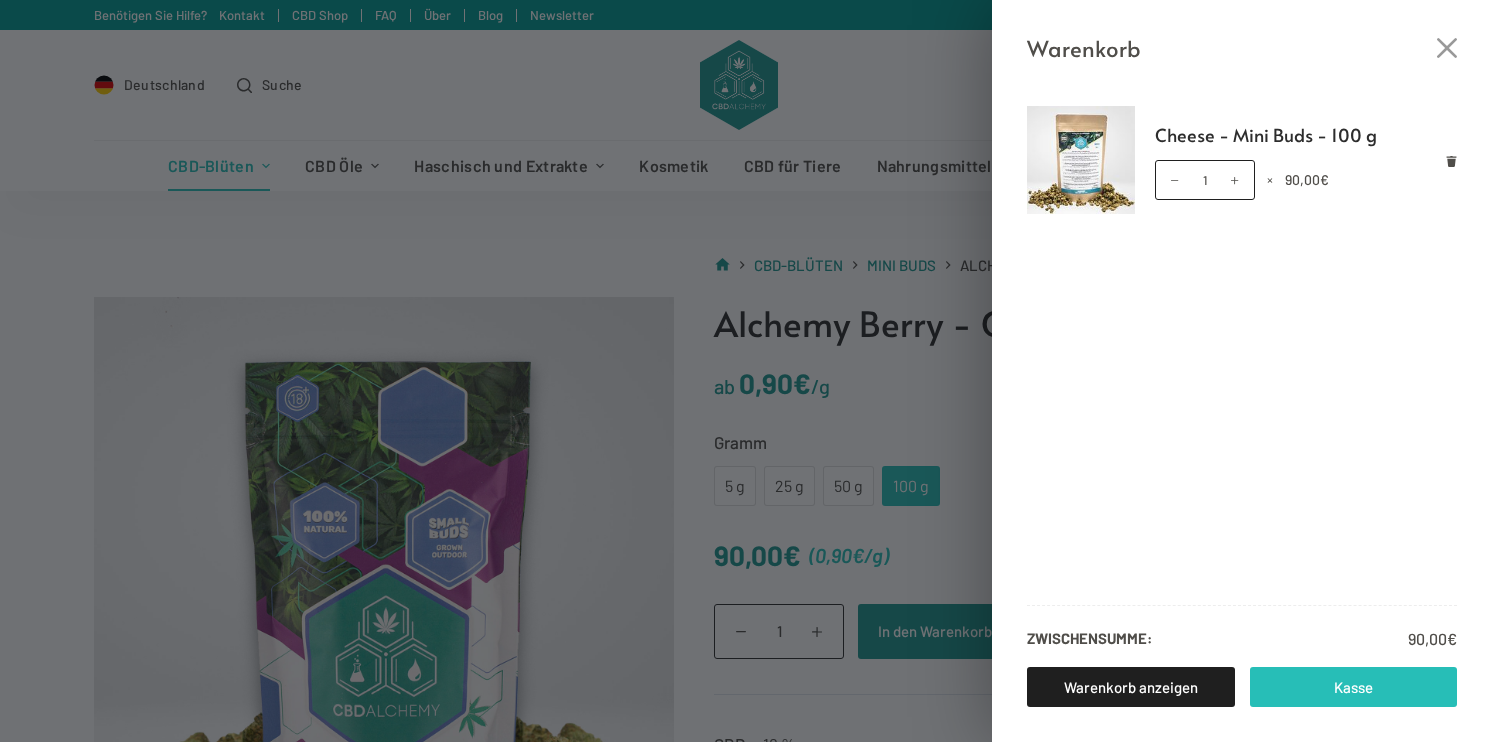 click on "Kasse" at bounding box center (1354, 687) 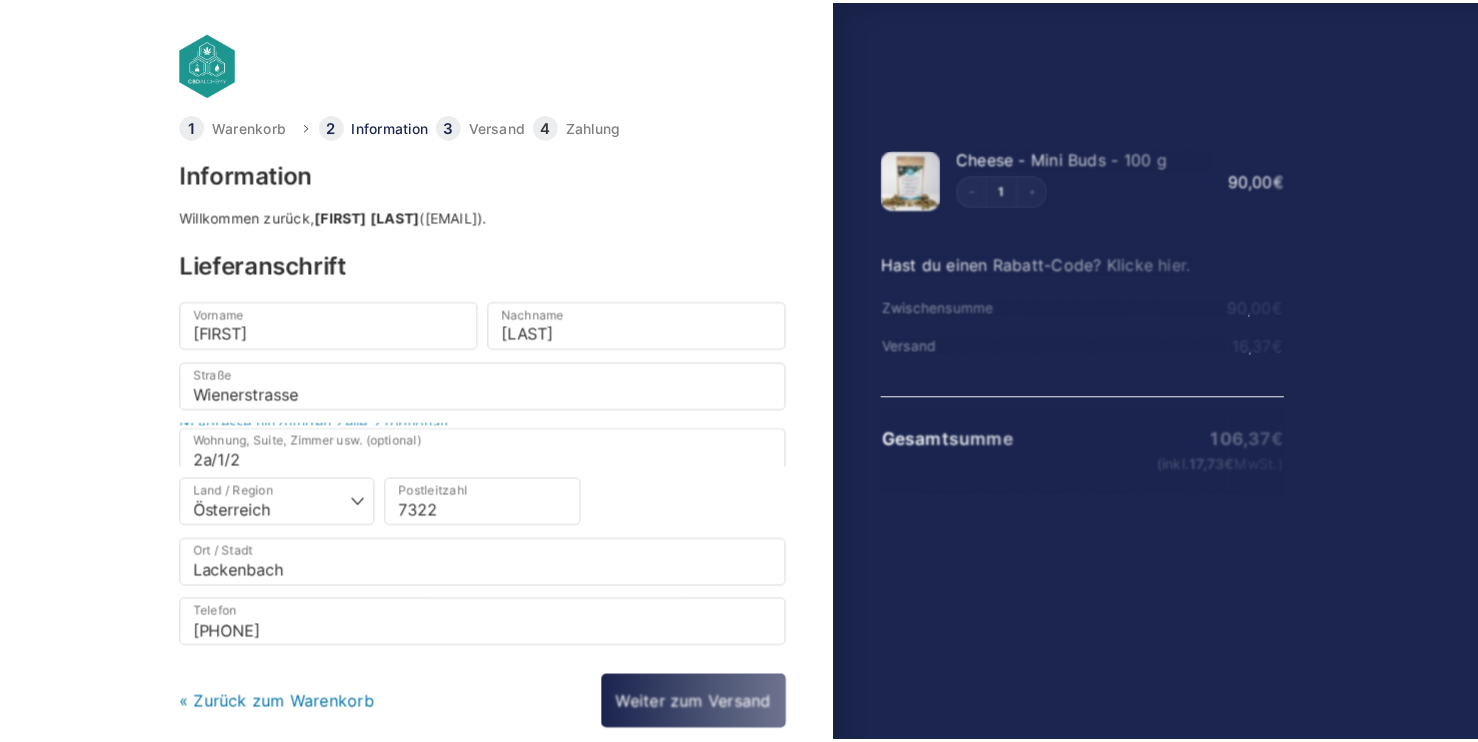 scroll, scrollTop: 0, scrollLeft: 0, axis: both 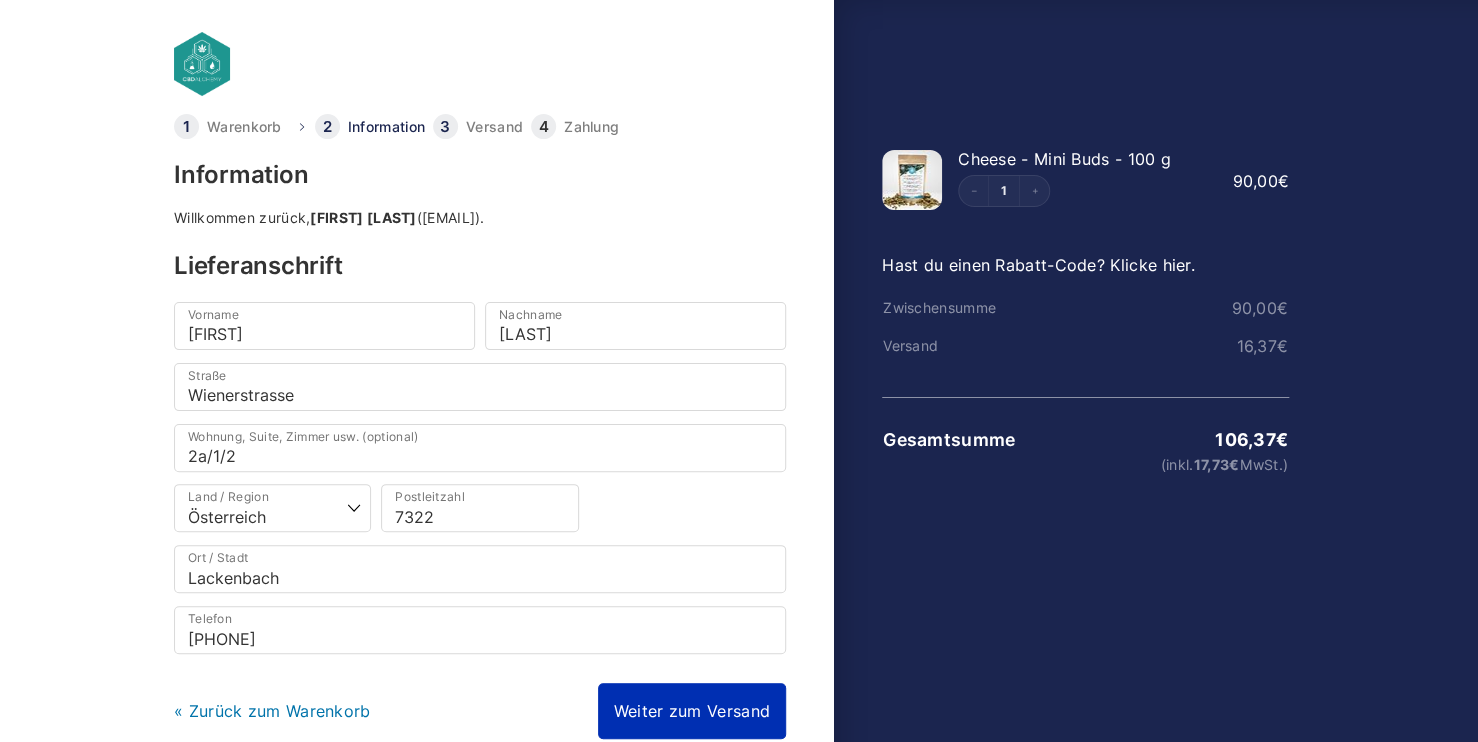 click on "Weiter zum Versand" at bounding box center (692, 711) 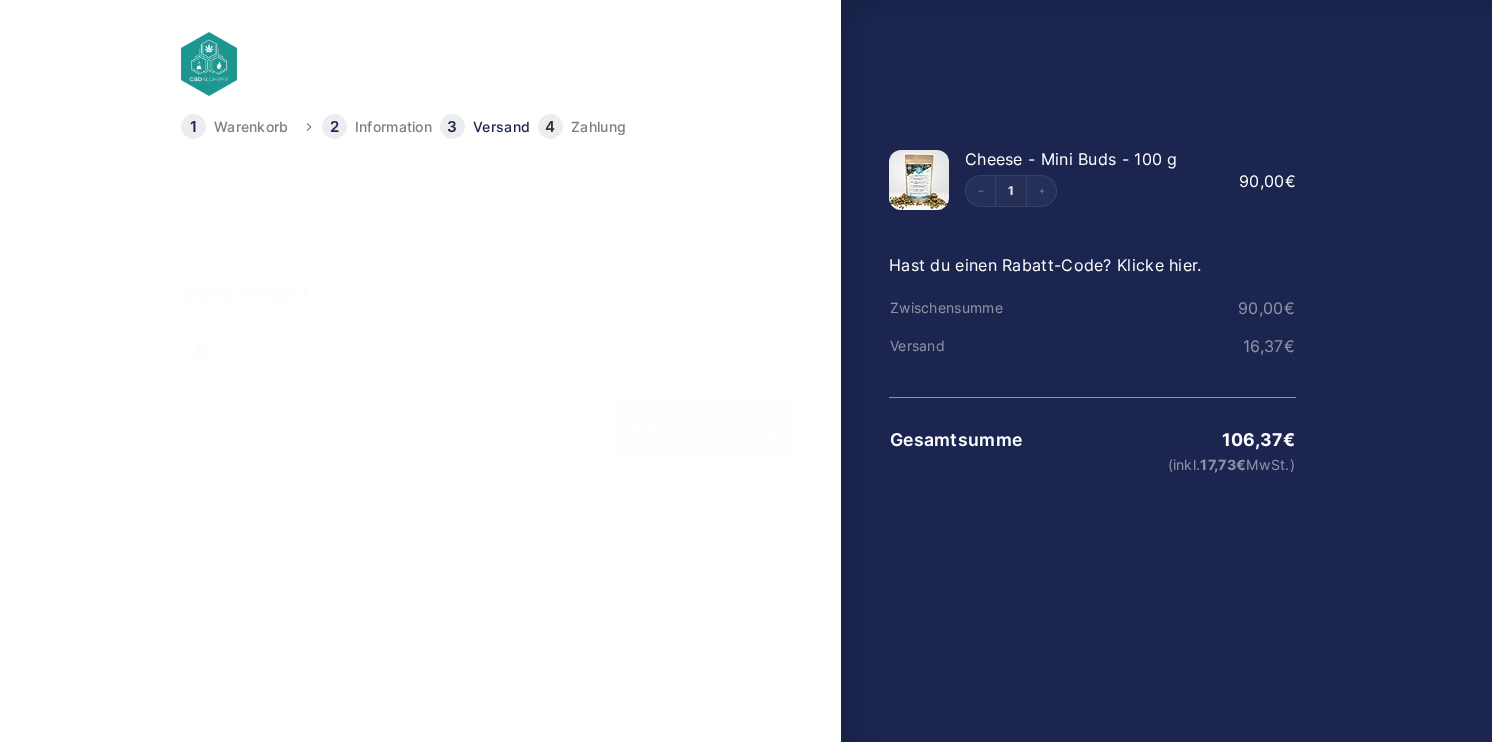 click on "Weiter zur Zahlung" at bounding box center [703, 430] 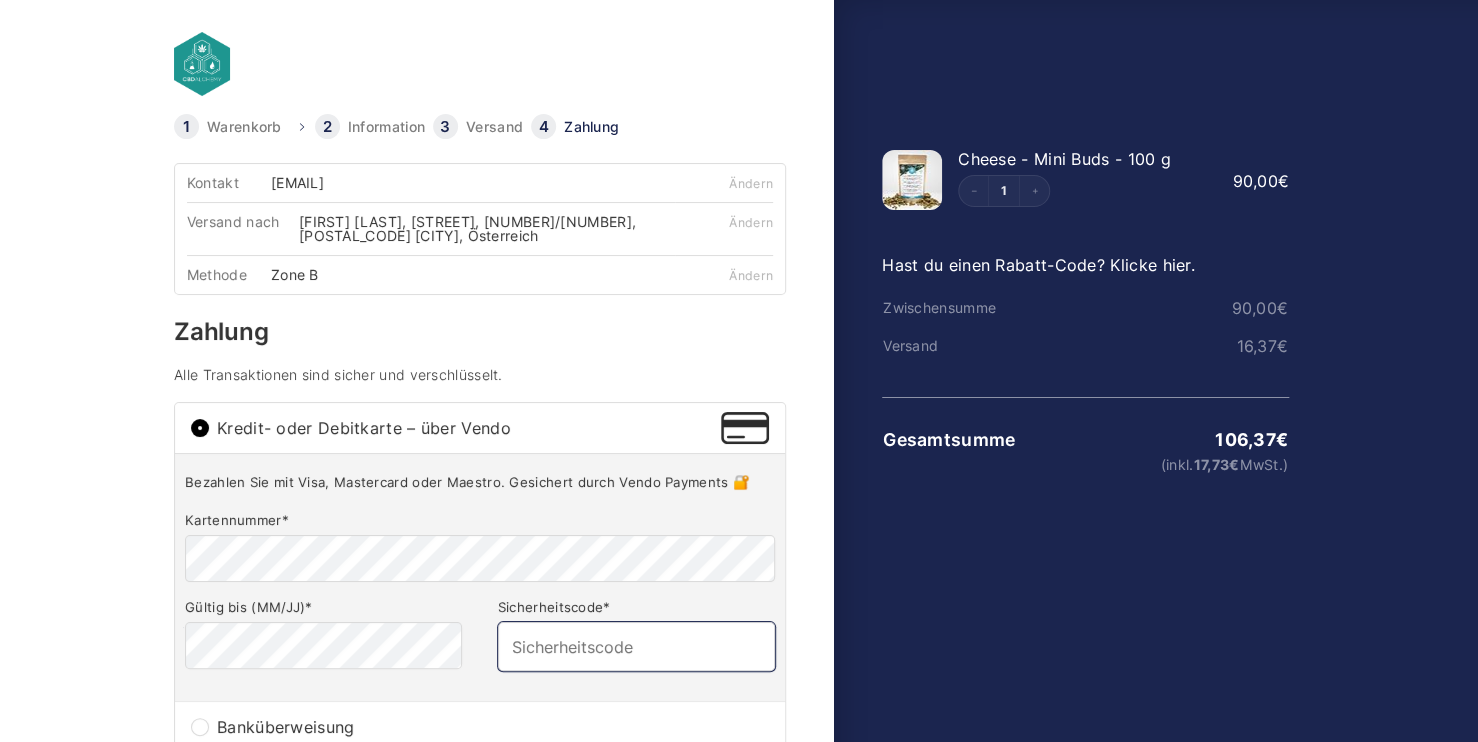 click on "Sicherheitscode  *" at bounding box center (636, 646) 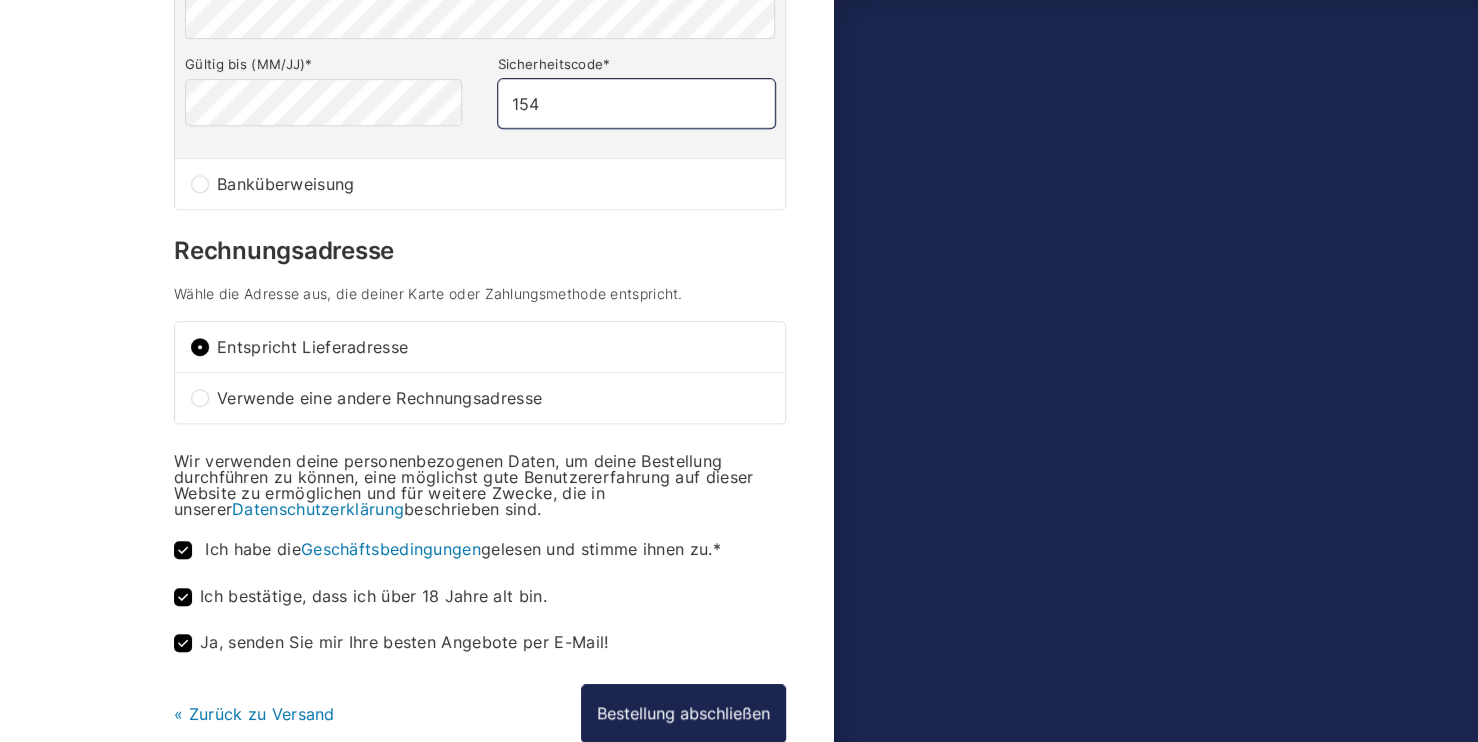 scroll, scrollTop: 0, scrollLeft: 0, axis: both 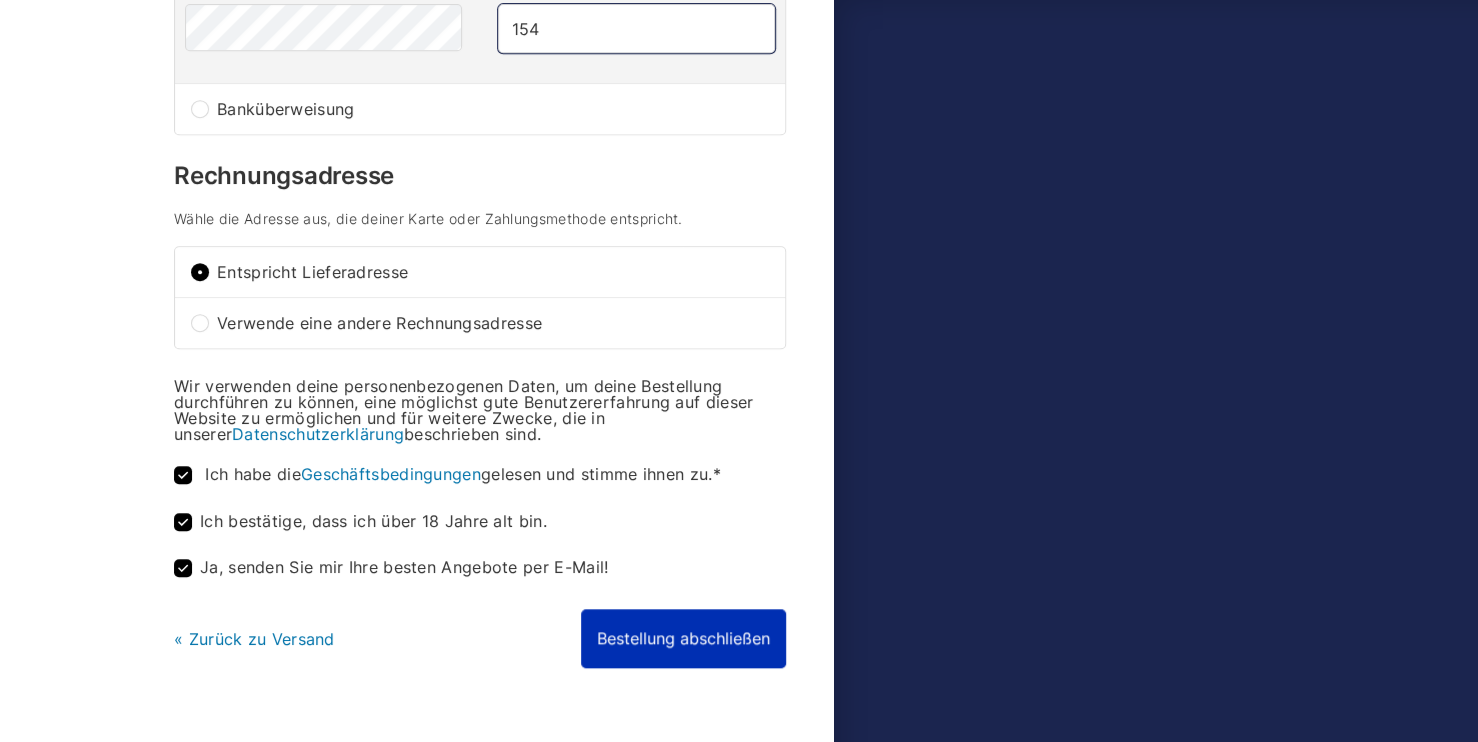 type on "154" 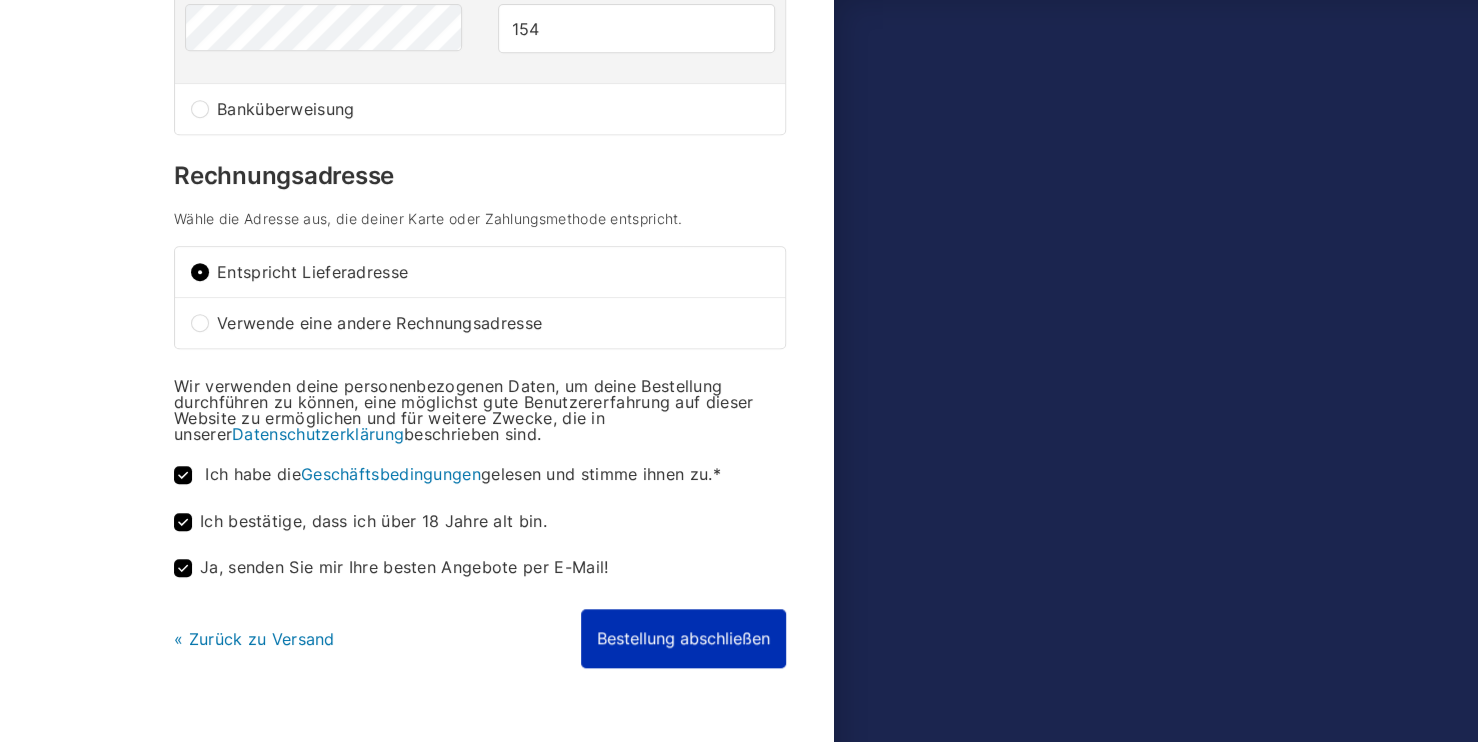 click on "Bestellung abschließen" at bounding box center (683, 638) 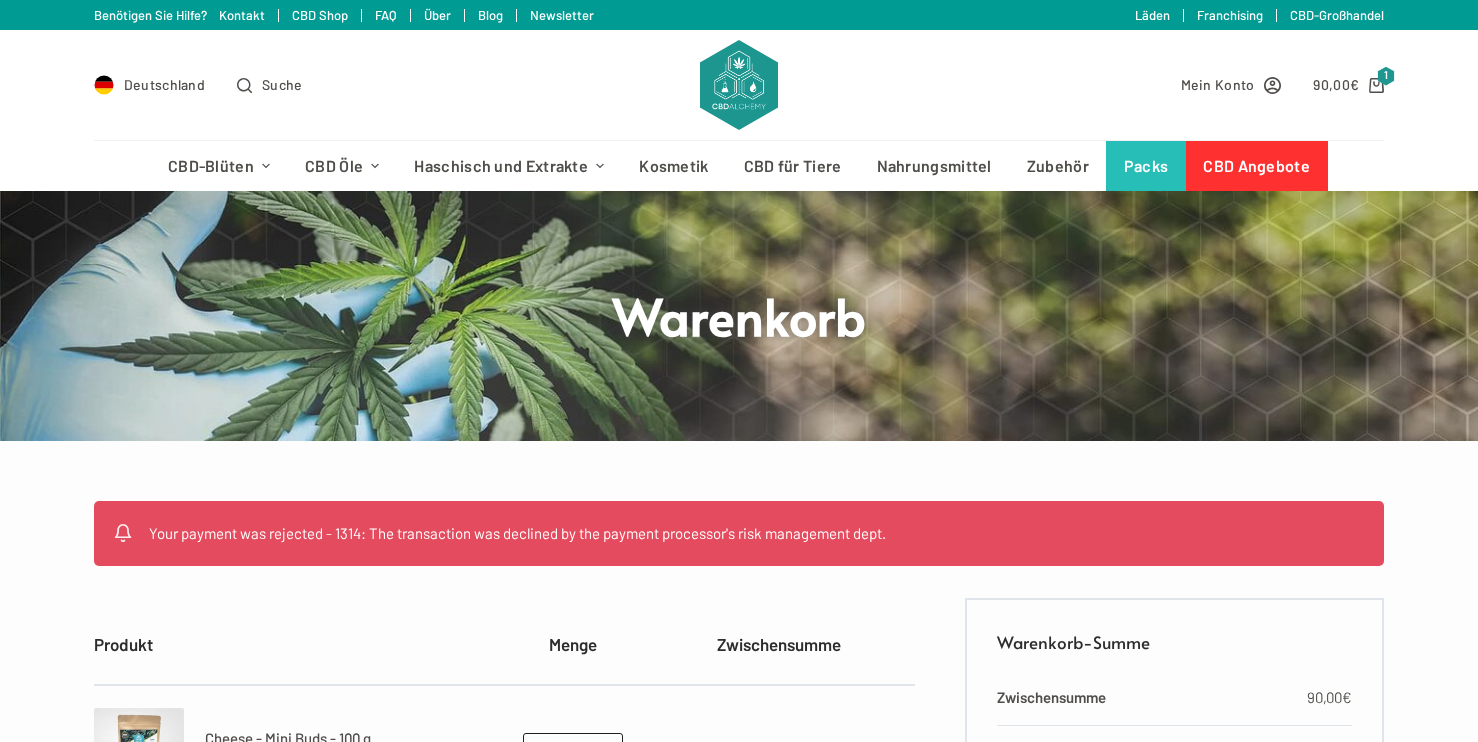 scroll, scrollTop: 0, scrollLeft: 0, axis: both 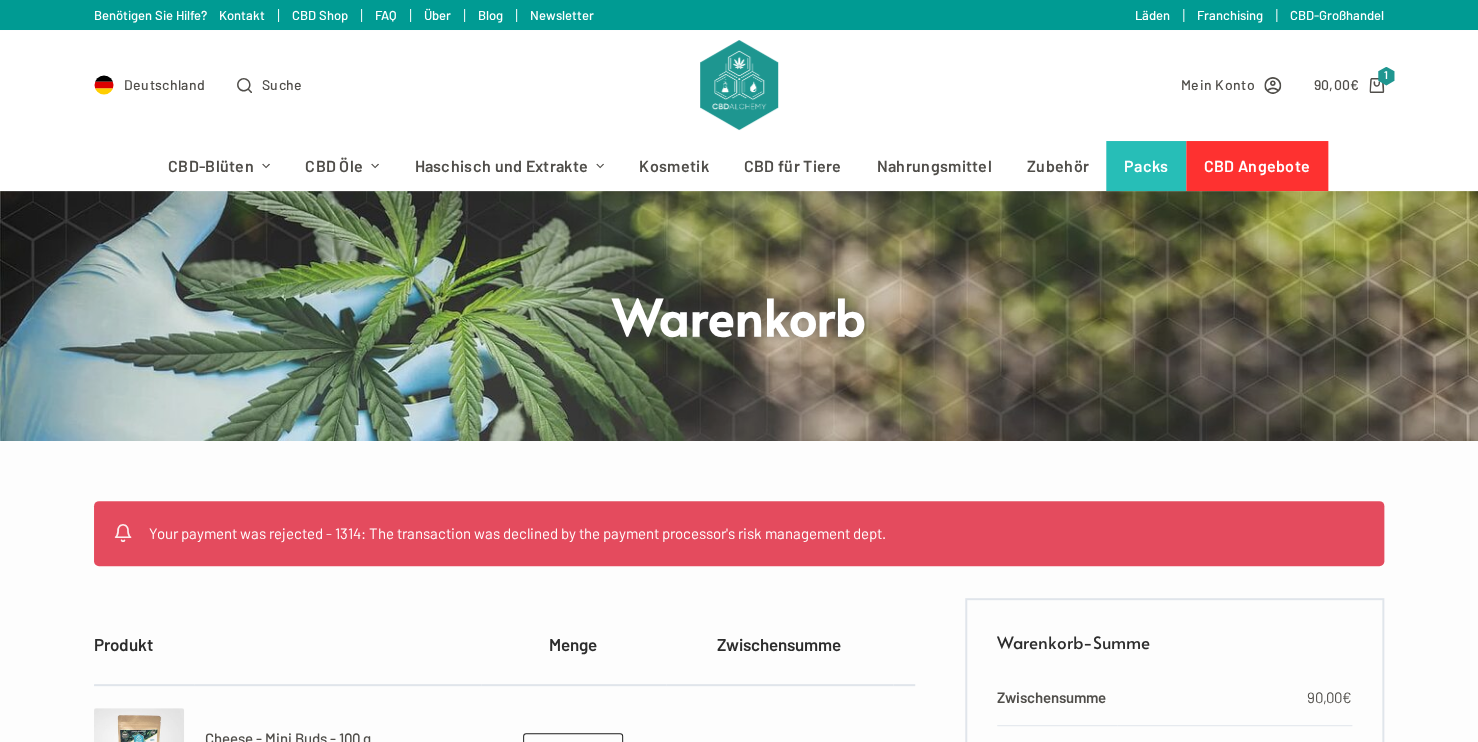 drag, startPoint x: 143, startPoint y: 532, endPoint x: 936, endPoint y: 509, distance: 793.3335 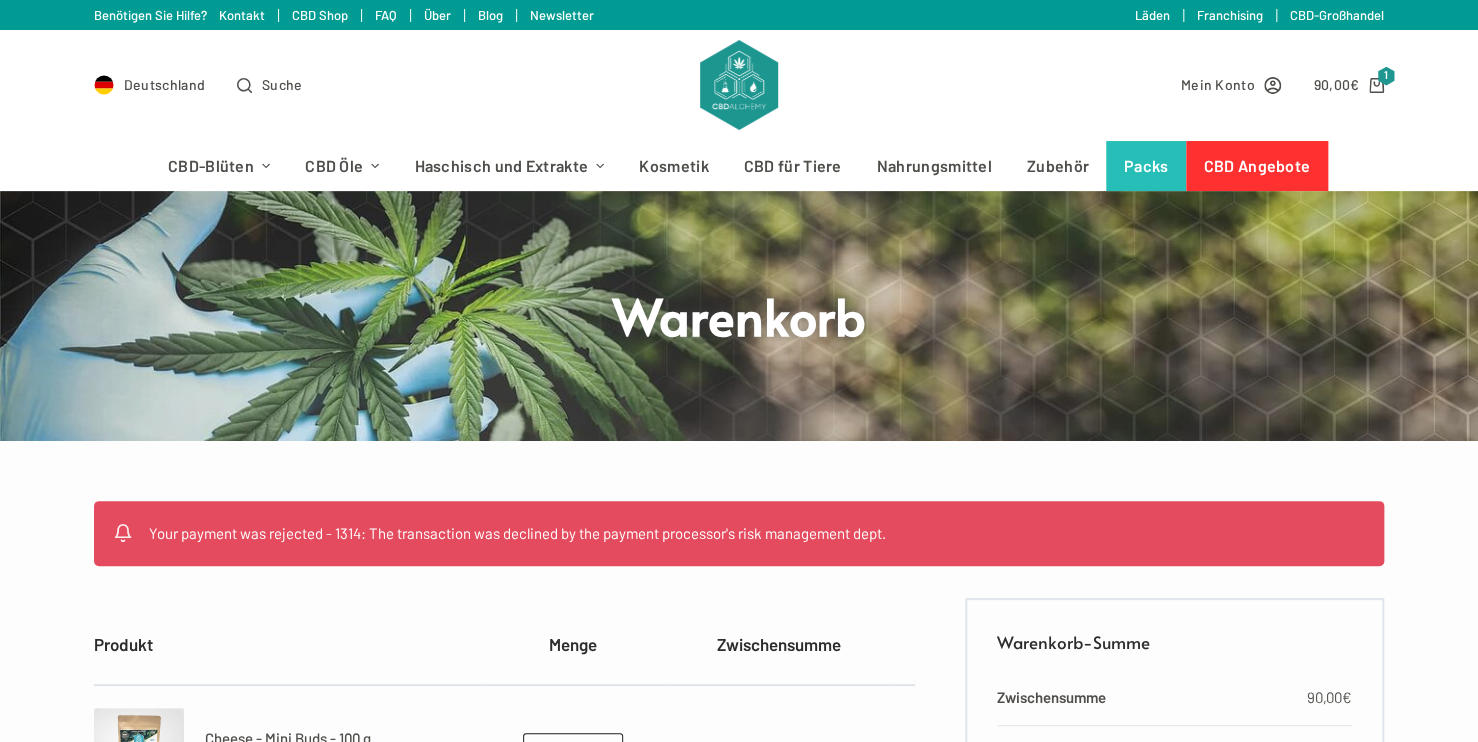 copy on "Your payment was rejected - 1314: The transaction was declined by the payment processor's risk management dept." 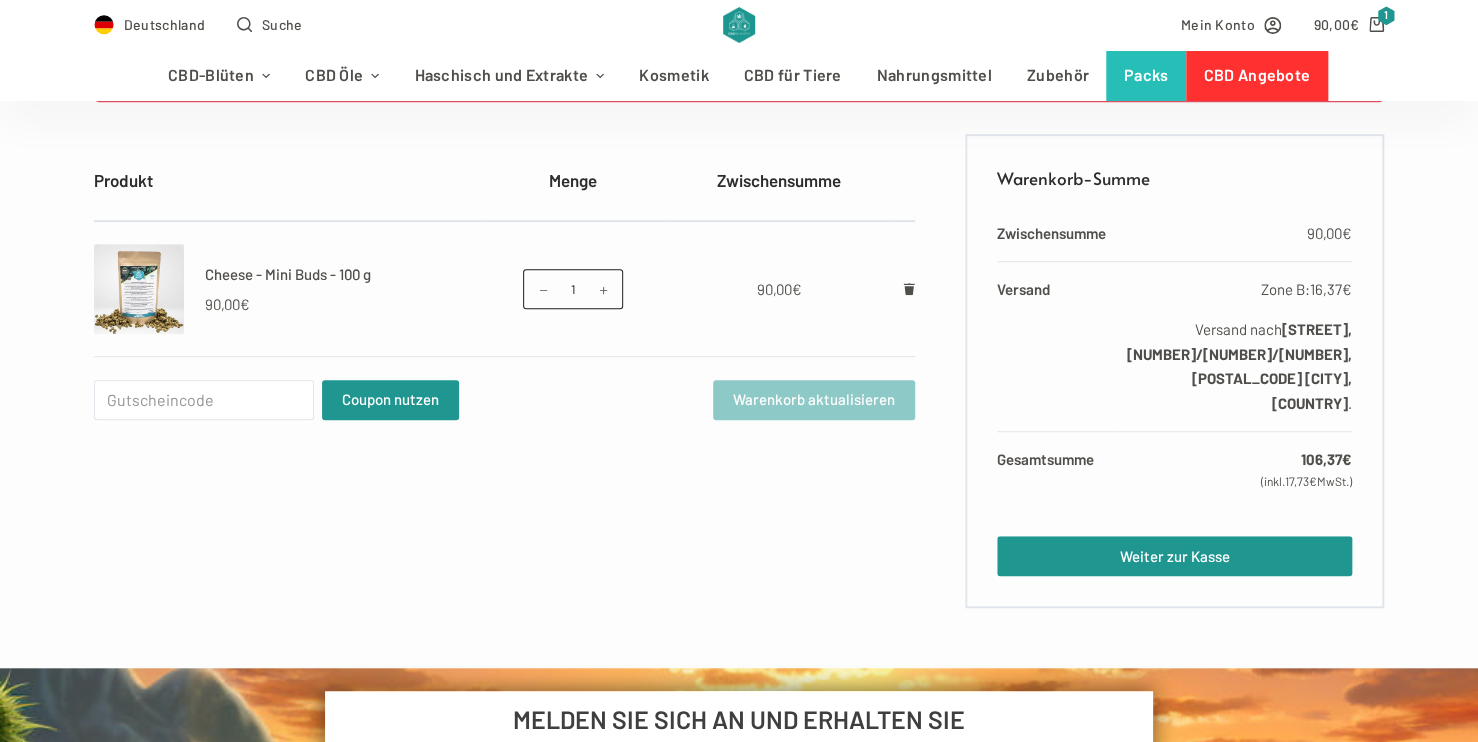 scroll, scrollTop: 484, scrollLeft: 0, axis: vertical 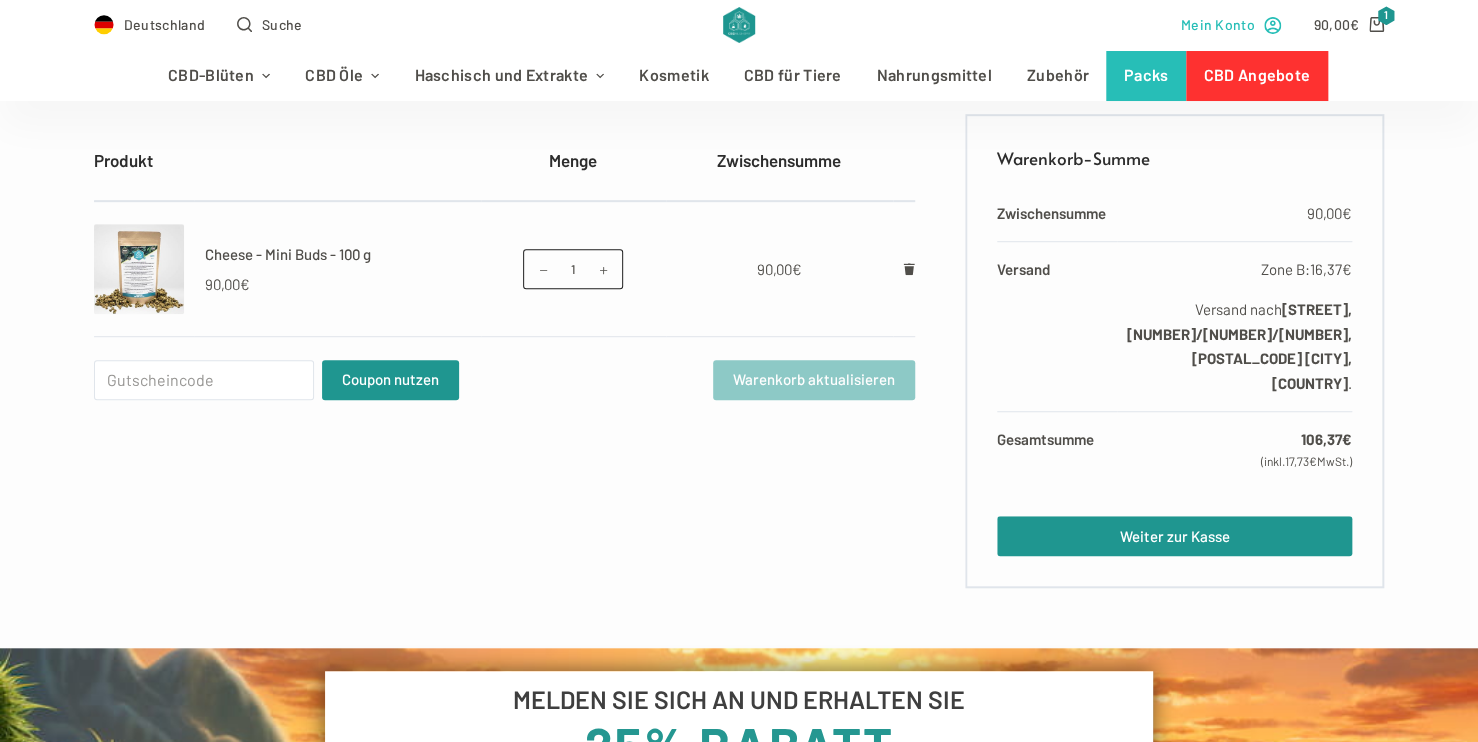 click on "Mein Konto" at bounding box center (1218, 24) 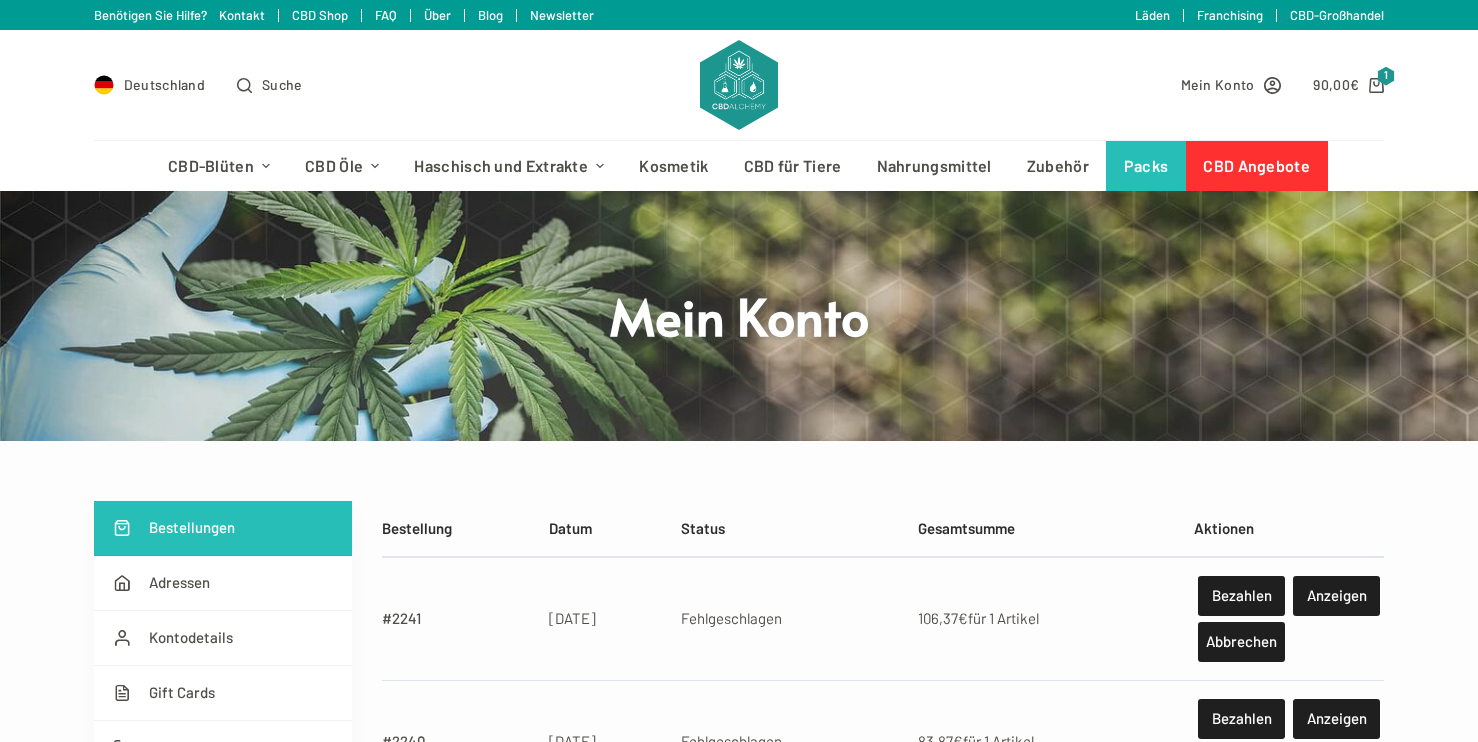 scroll, scrollTop: 0, scrollLeft: 0, axis: both 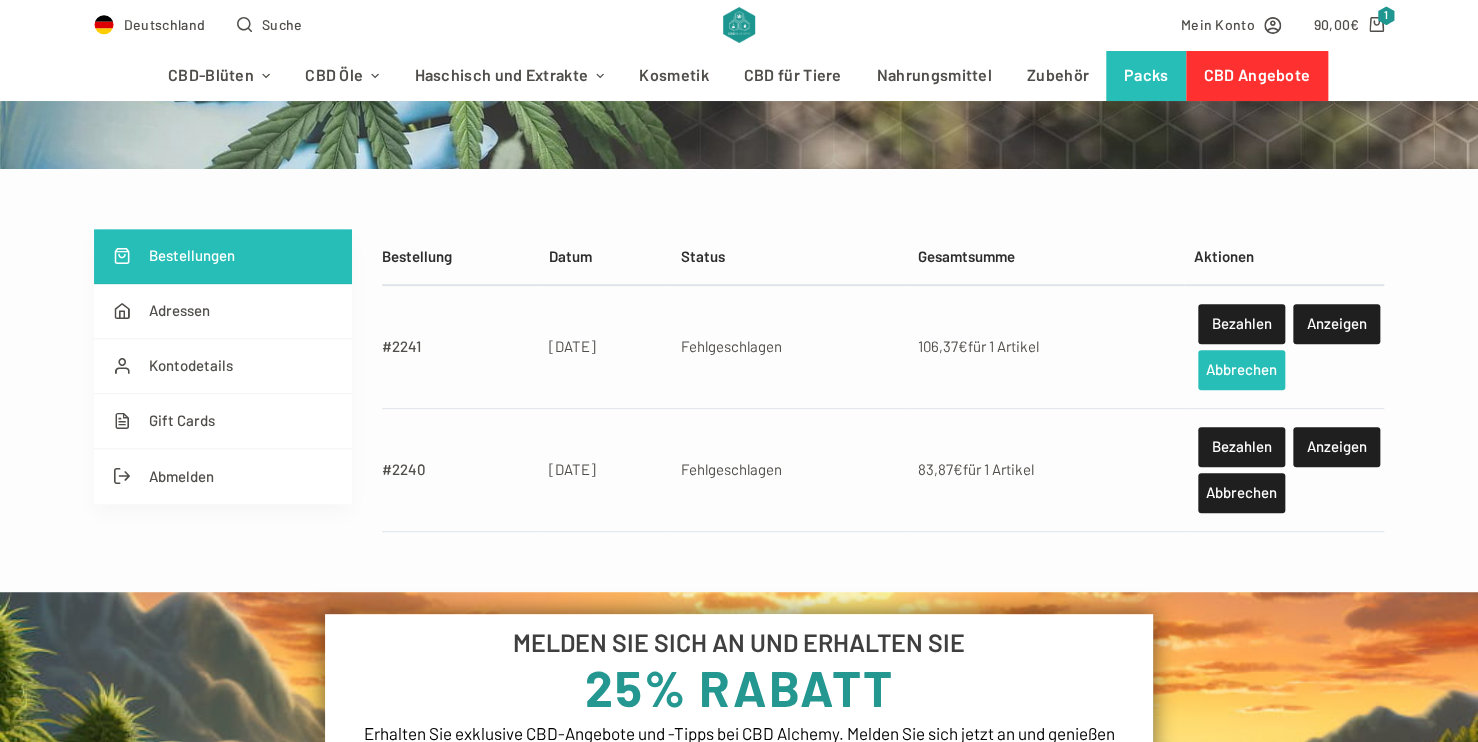 click on "Abbrechen" at bounding box center [1241, 370] 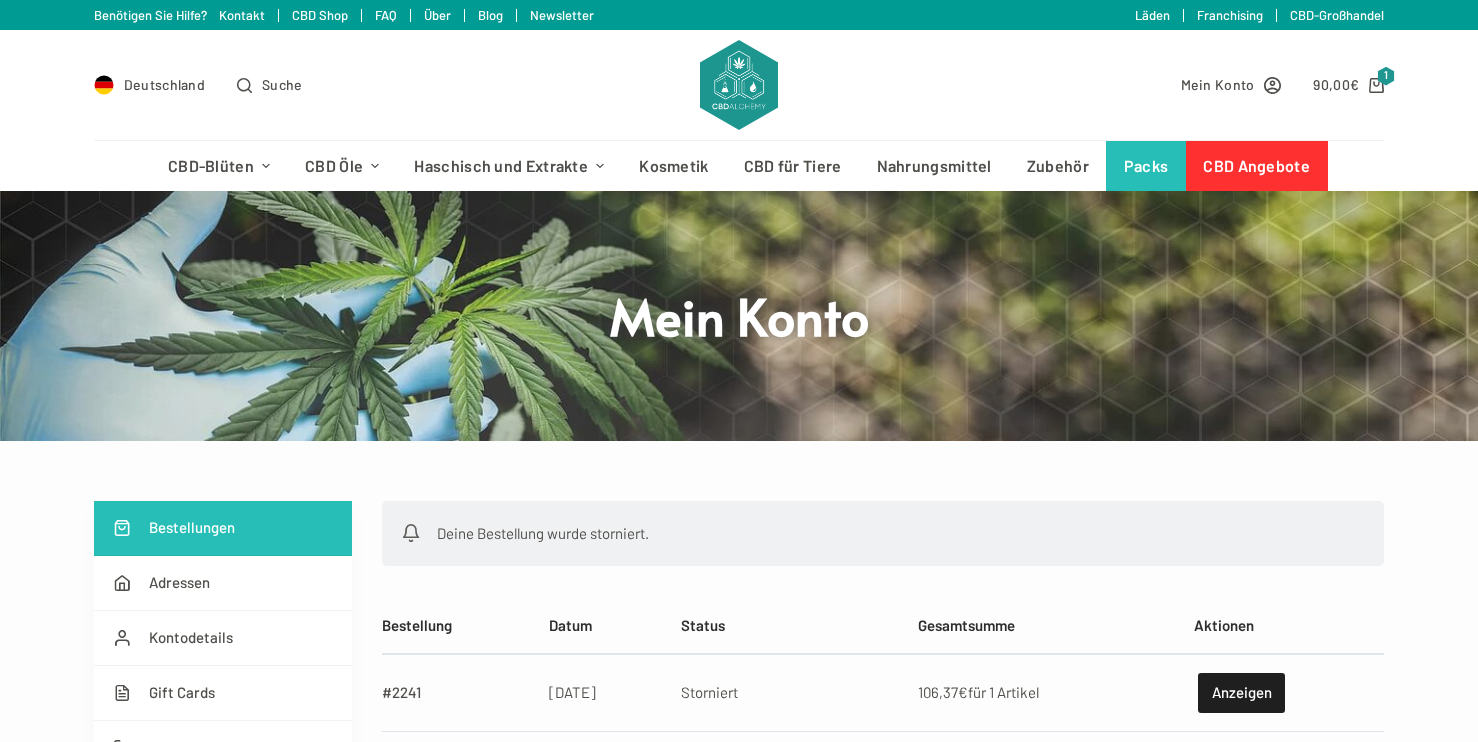 scroll, scrollTop: 0, scrollLeft: 0, axis: both 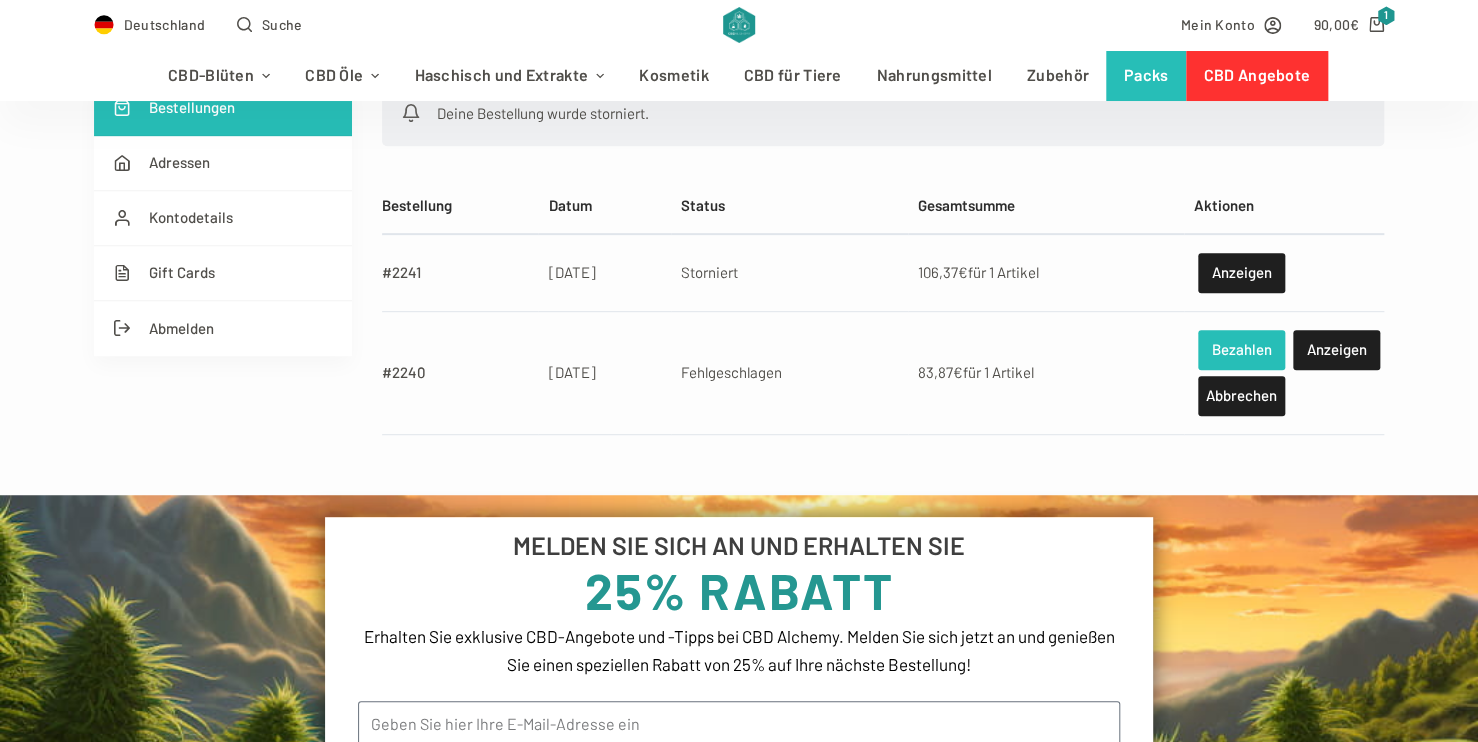 click on "Bezahlen" at bounding box center (1241, 350) 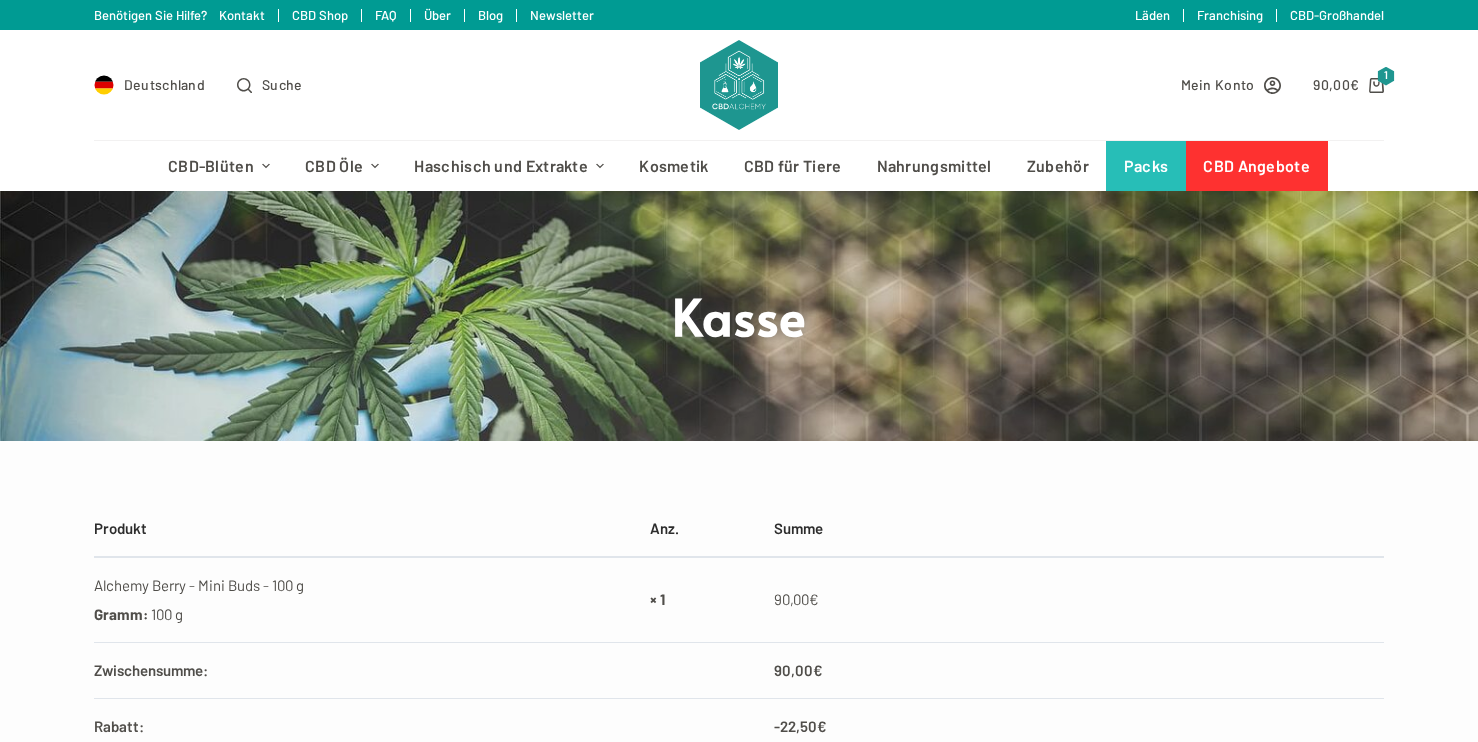 scroll, scrollTop: 0, scrollLeft: 0, axis: both 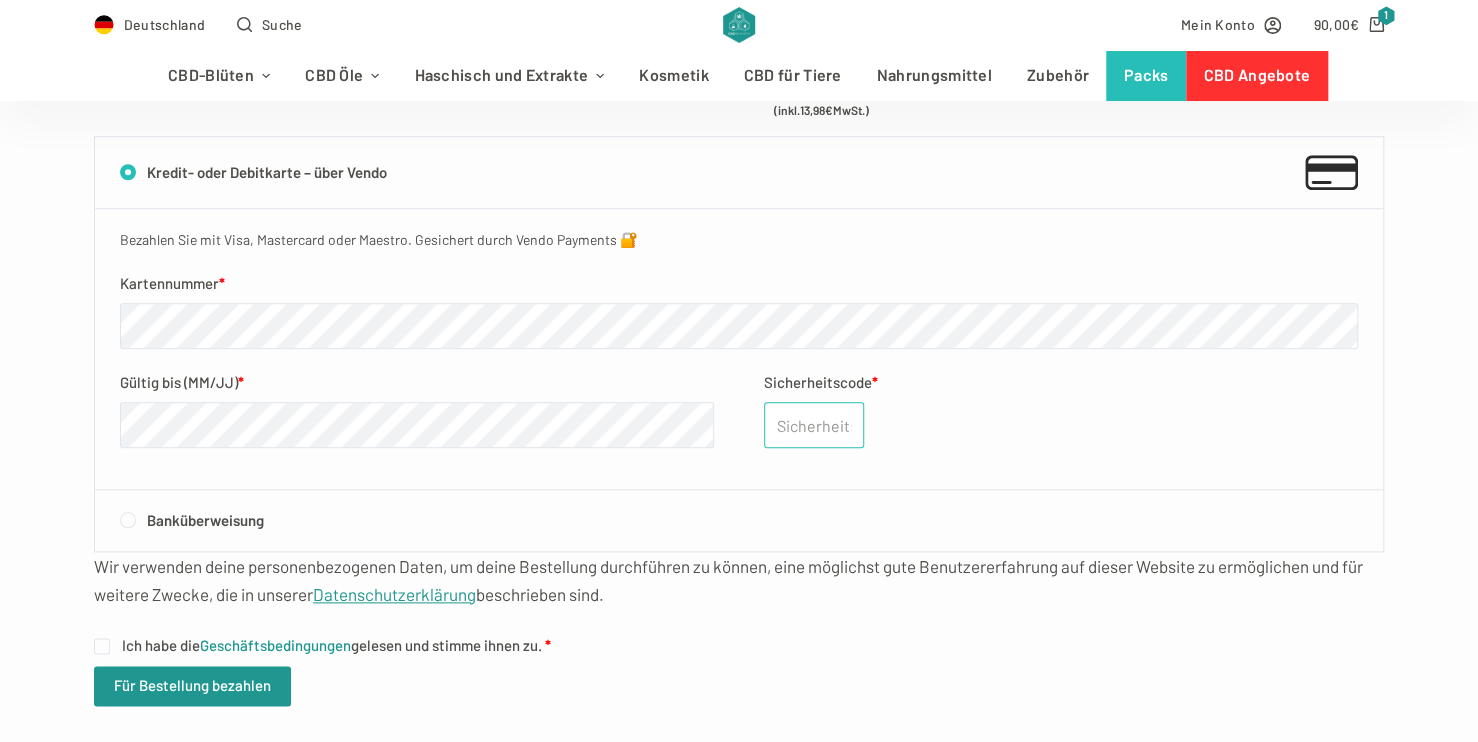 click on "Sicherheitscode  *" at bounding box center (814, 425) 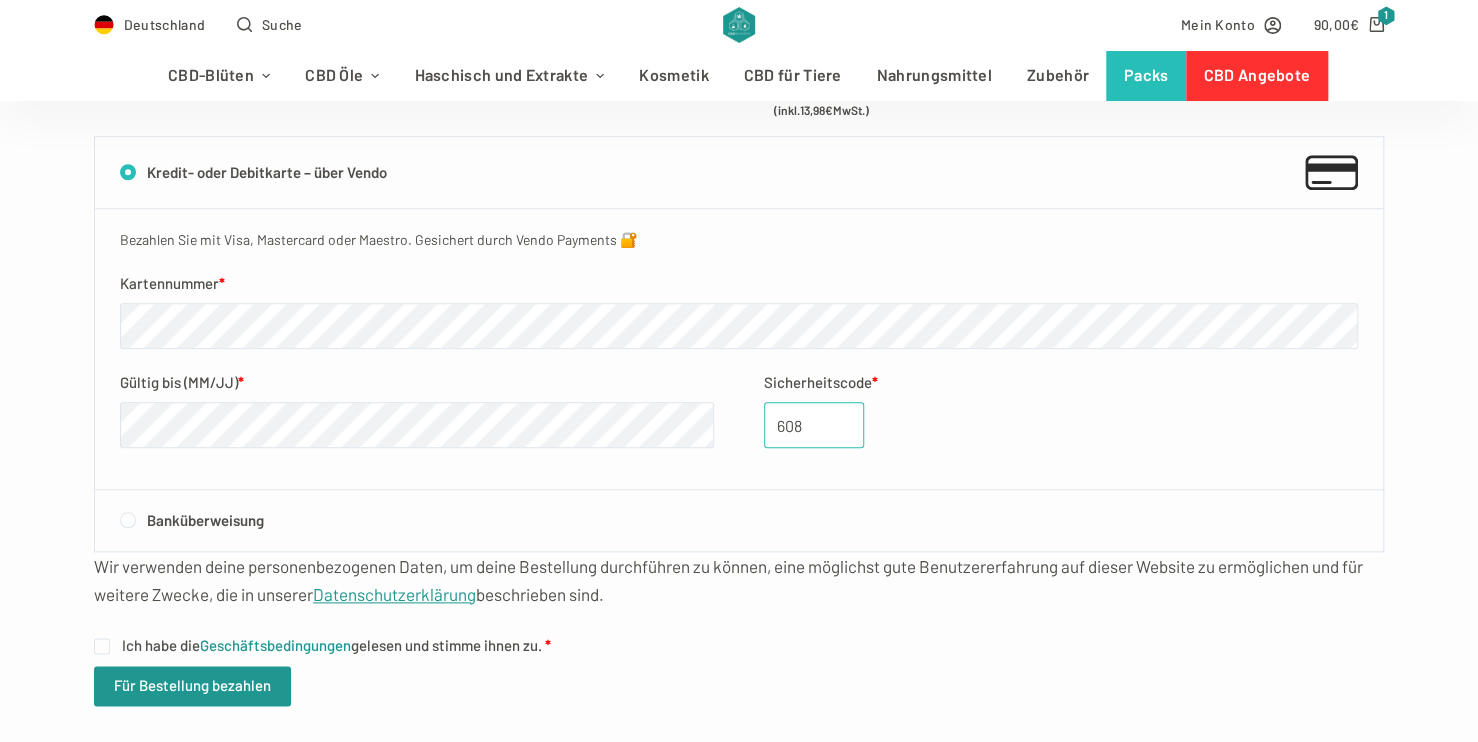 type on "608" 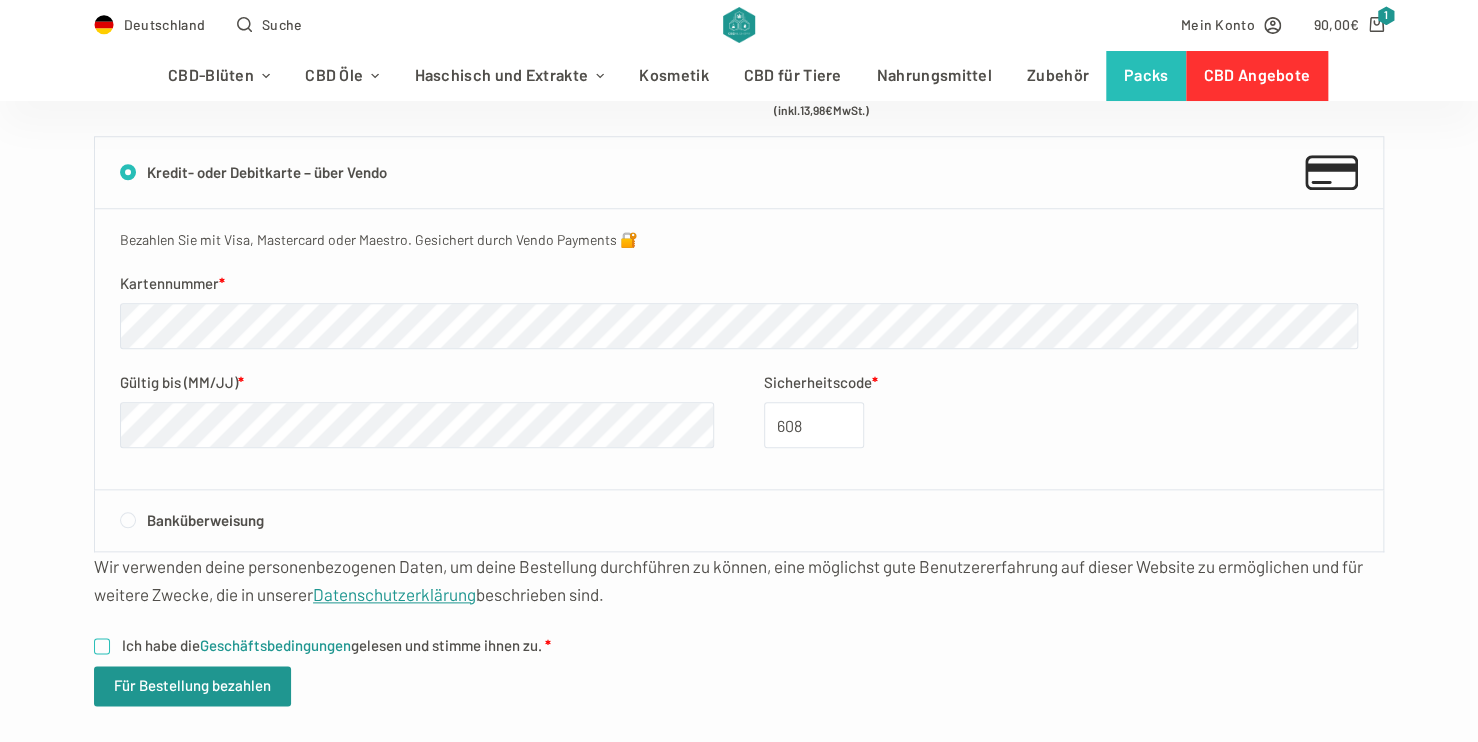 click on "Ich habe die  Geschäftsbedingungen  gelesen und stimme ihnen zu.   *" at bounding box center [102, 646] 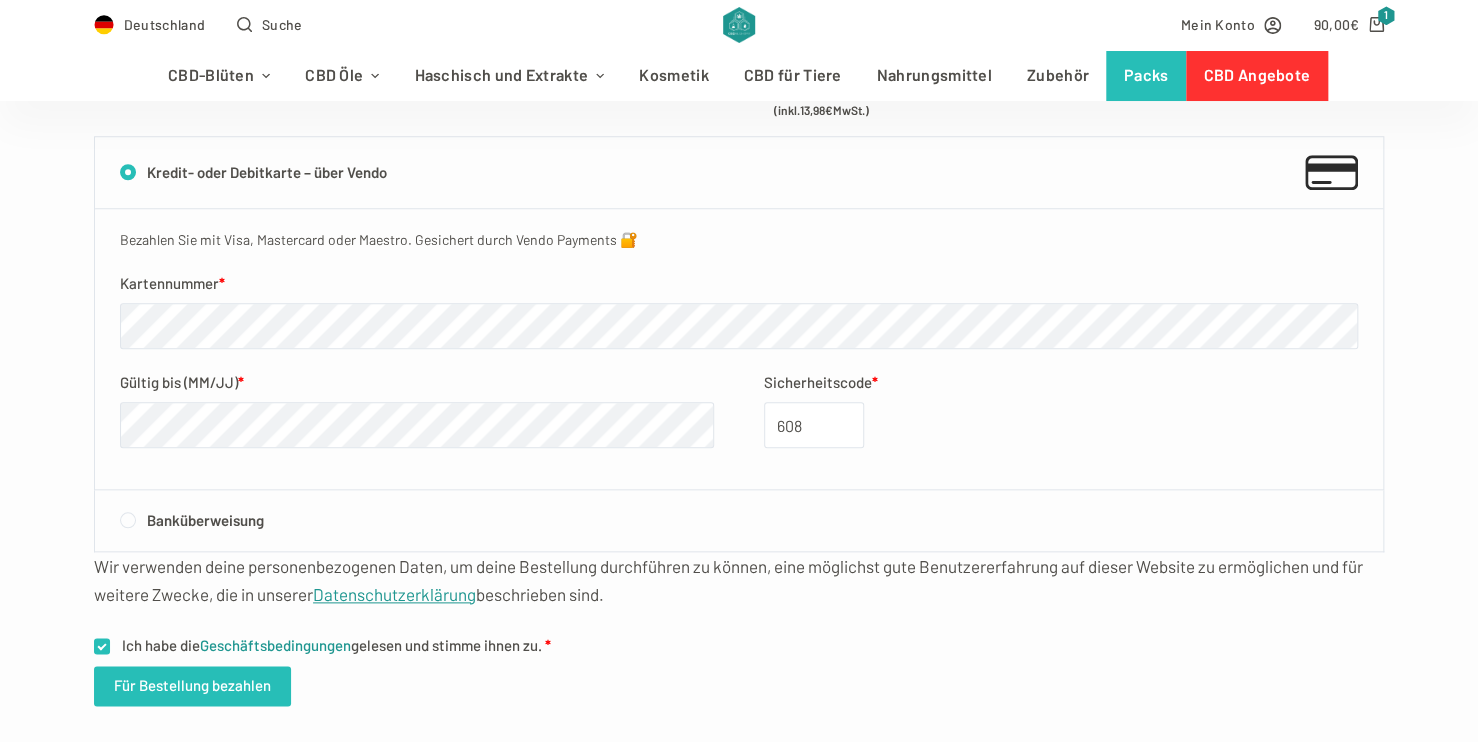click on "Für Bestellung bezahlen" at bounding box center [192, 686] 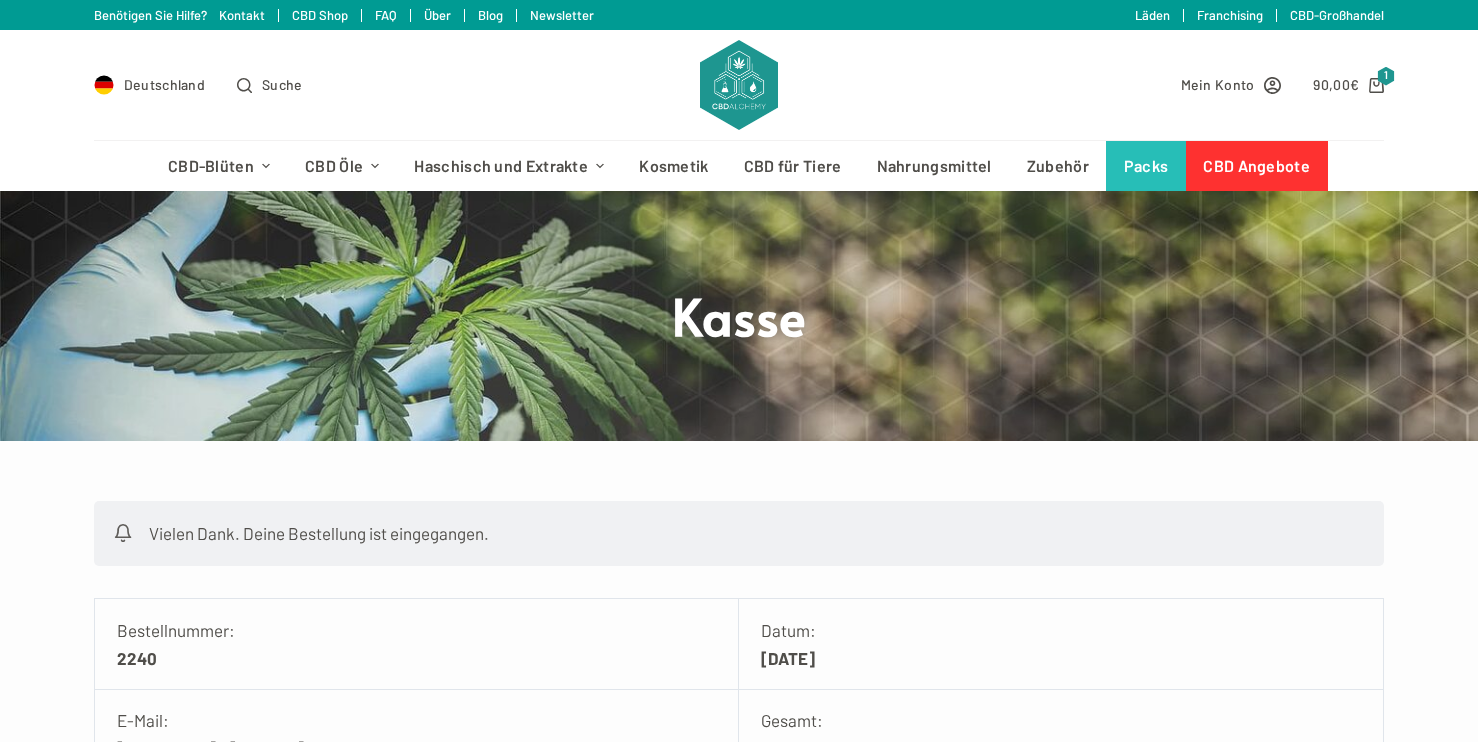 scroll, scrollTop: 0, scrollLeft: 0, axis: both 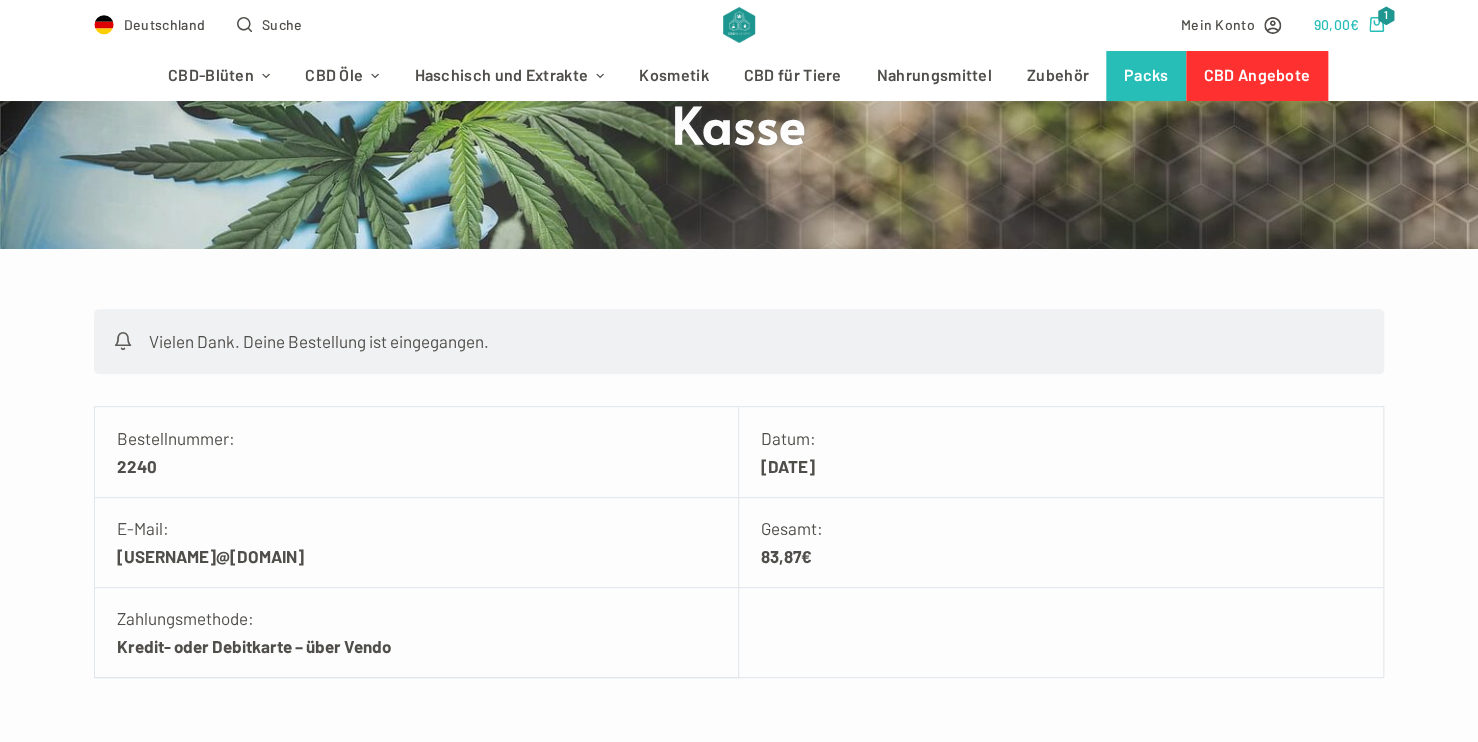 click on "90,00  €" at bounding box center [1336, 24] 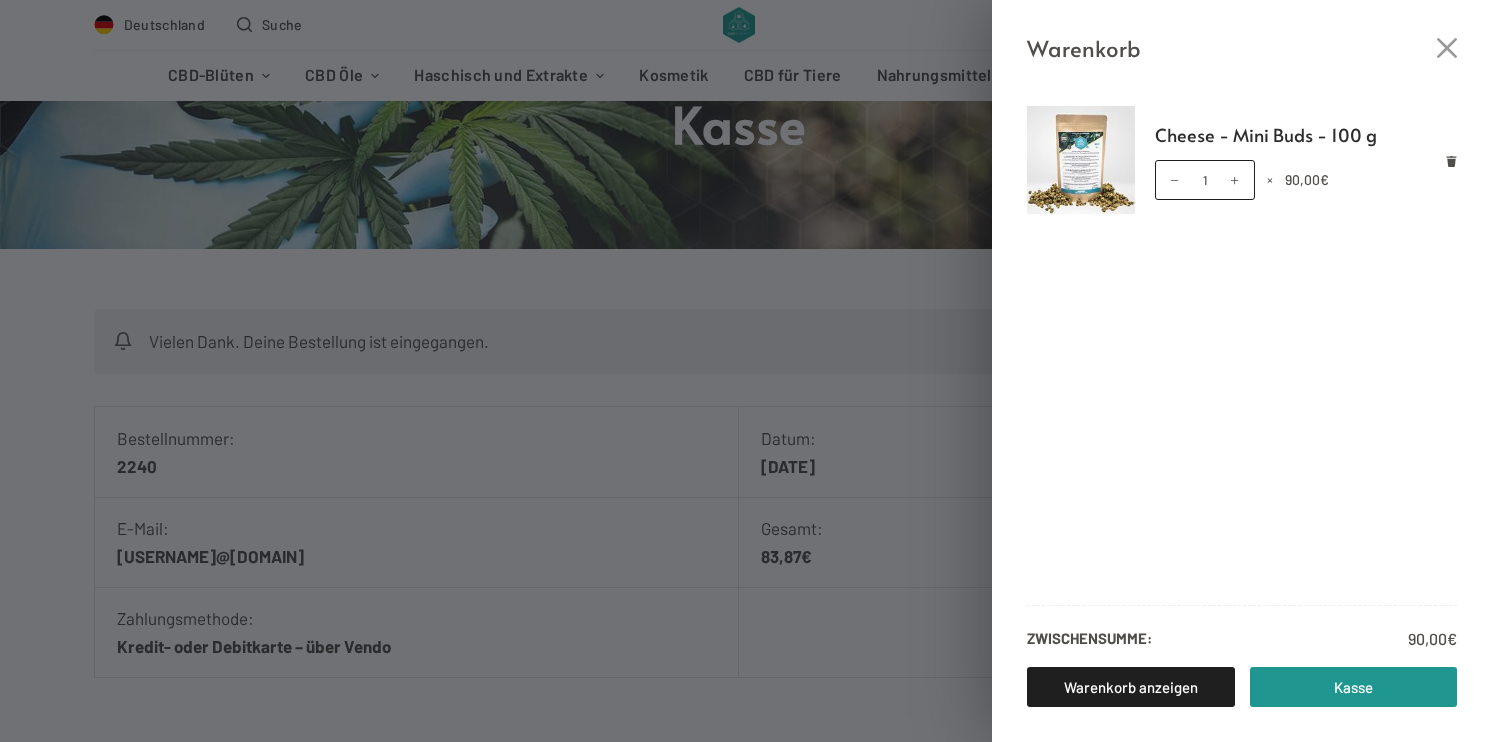click on "Cheese - Mini Buds - 100 g Menge
1
× 90,00  €" at bounding box center [1306, 180] 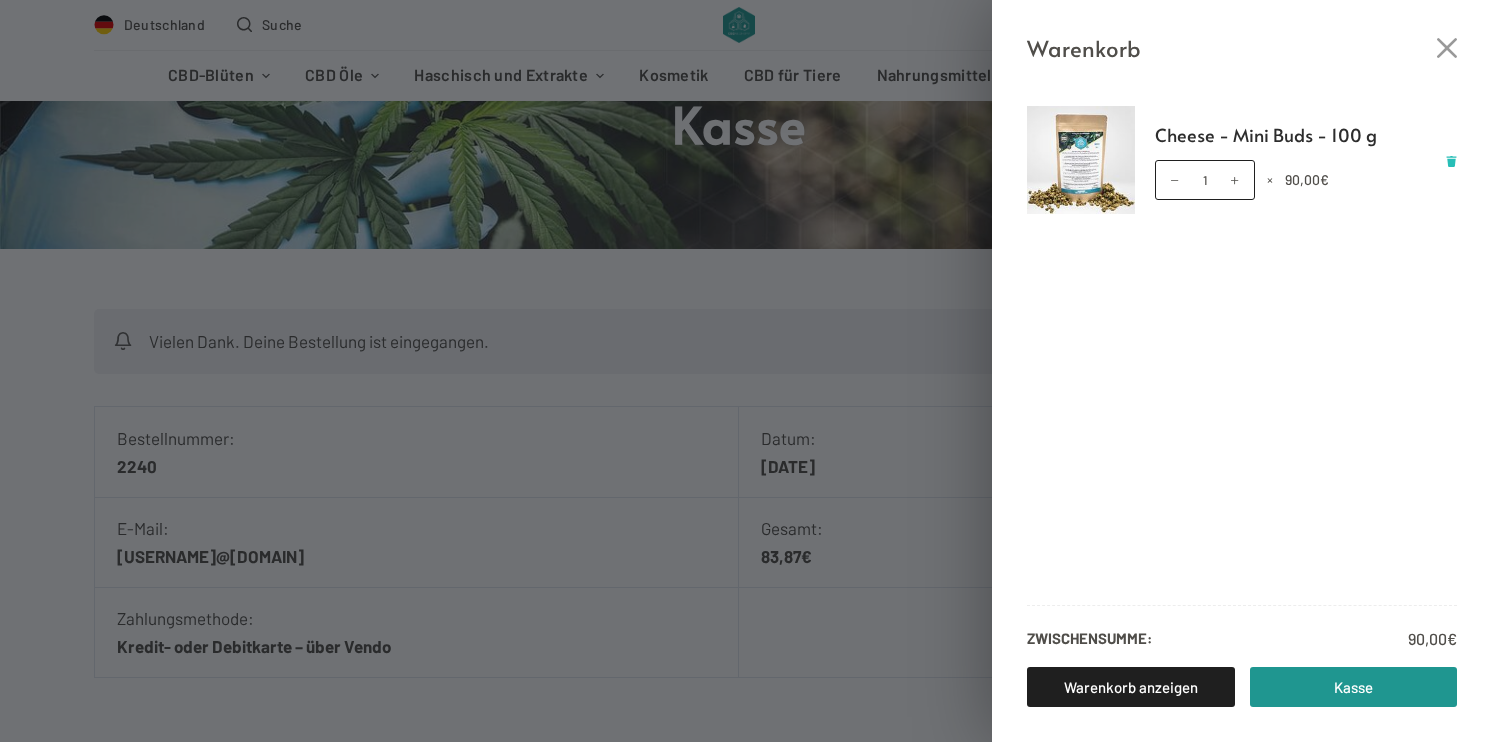 click 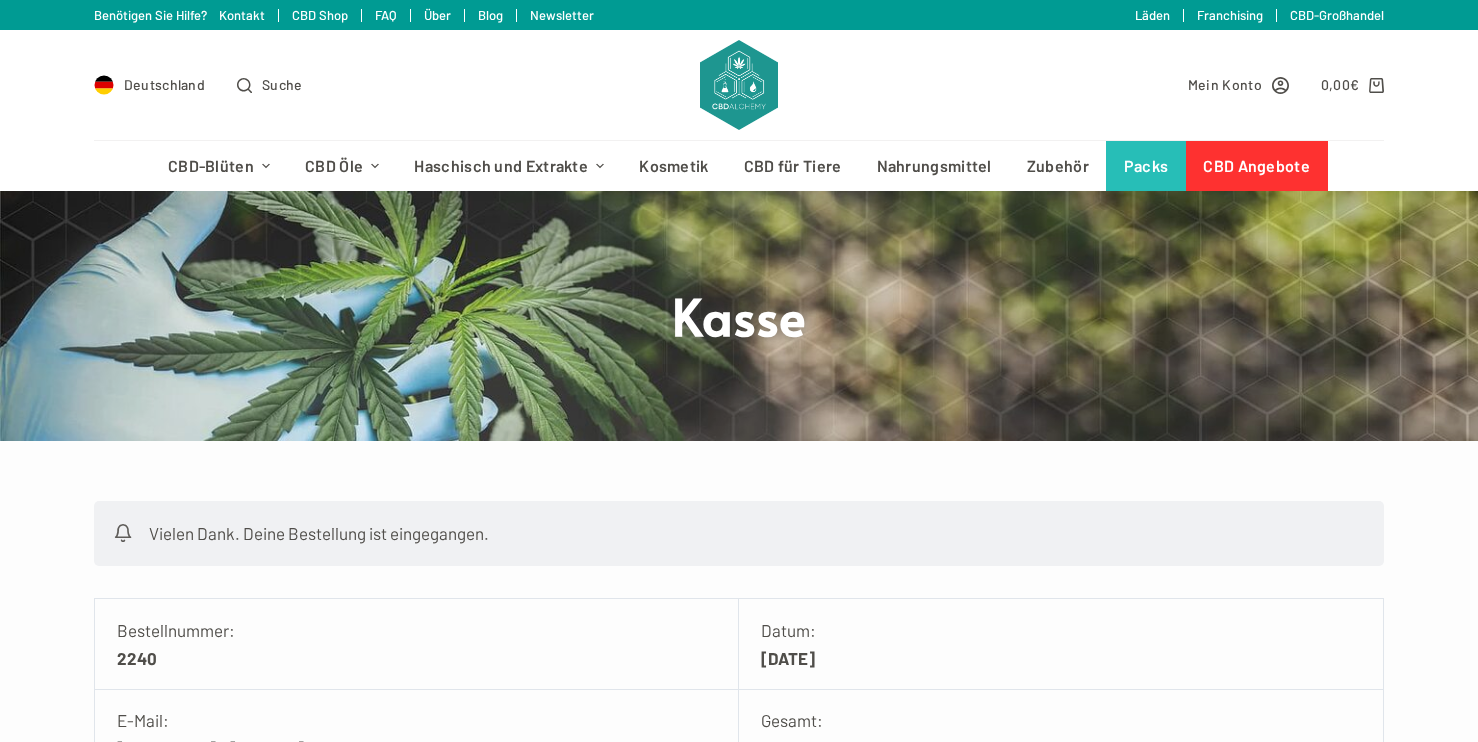scroll, scrollTop: 0, scrollLeft: 0, axis: both 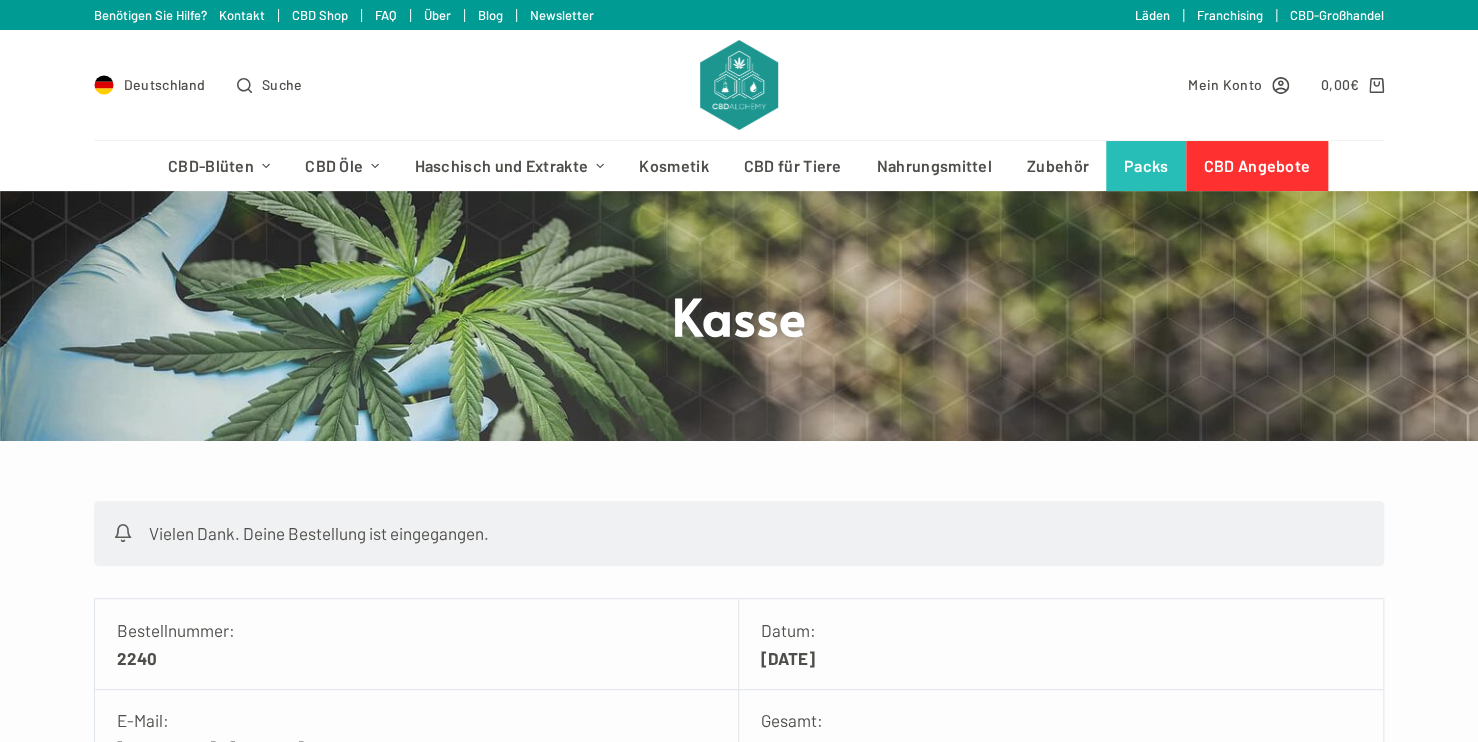 click on "CBD-Großhandel" at bounding box center (1337, 15) 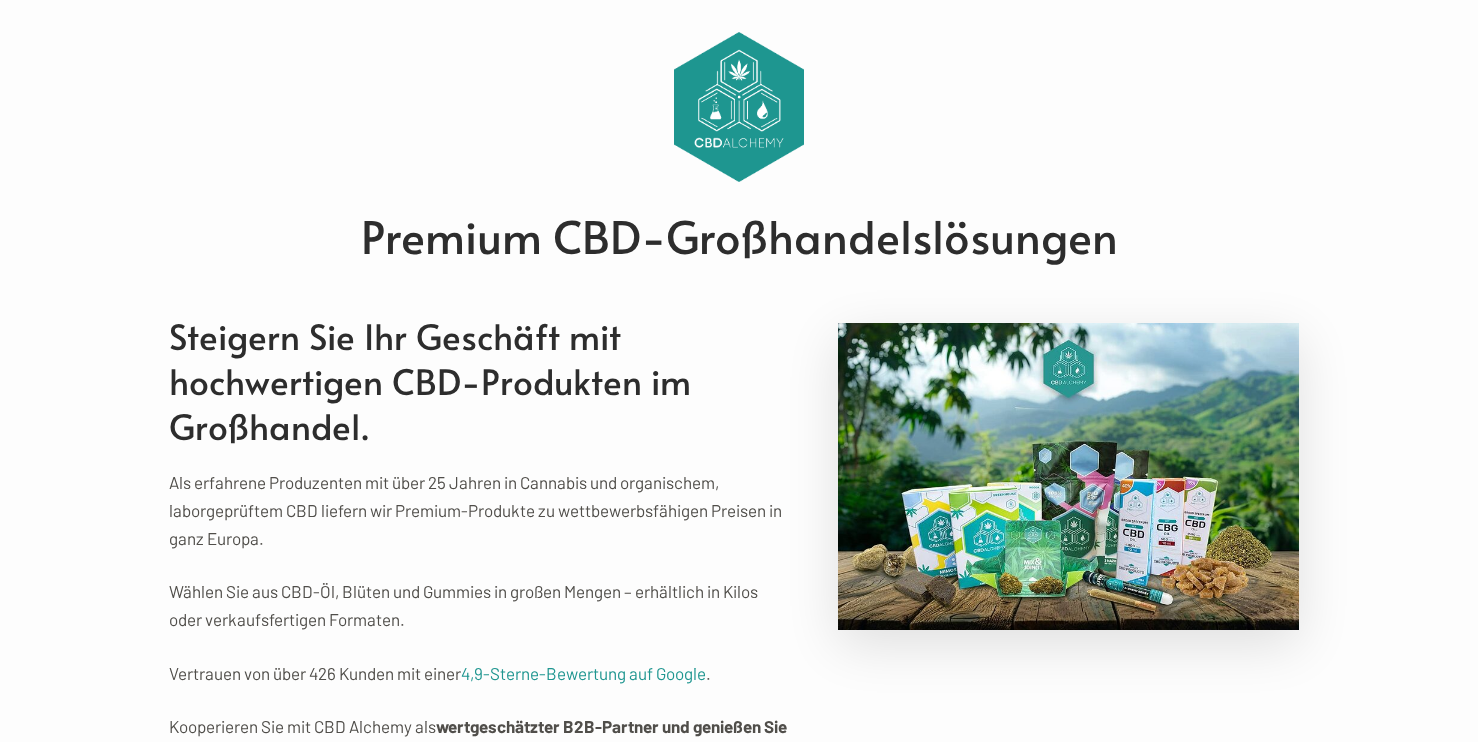 scroll, scrollTop: 0, scrollLeft: 0, axis: both 